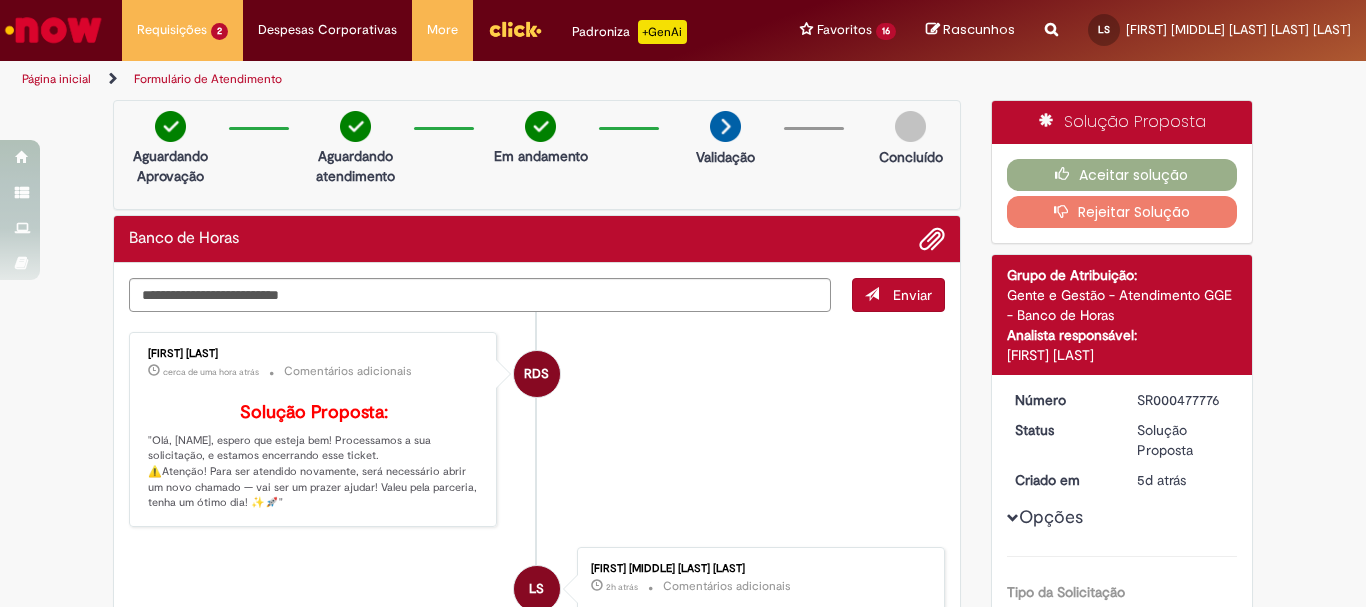 scroll, scrollTop: 0, scrollLeft: 0, axis: both 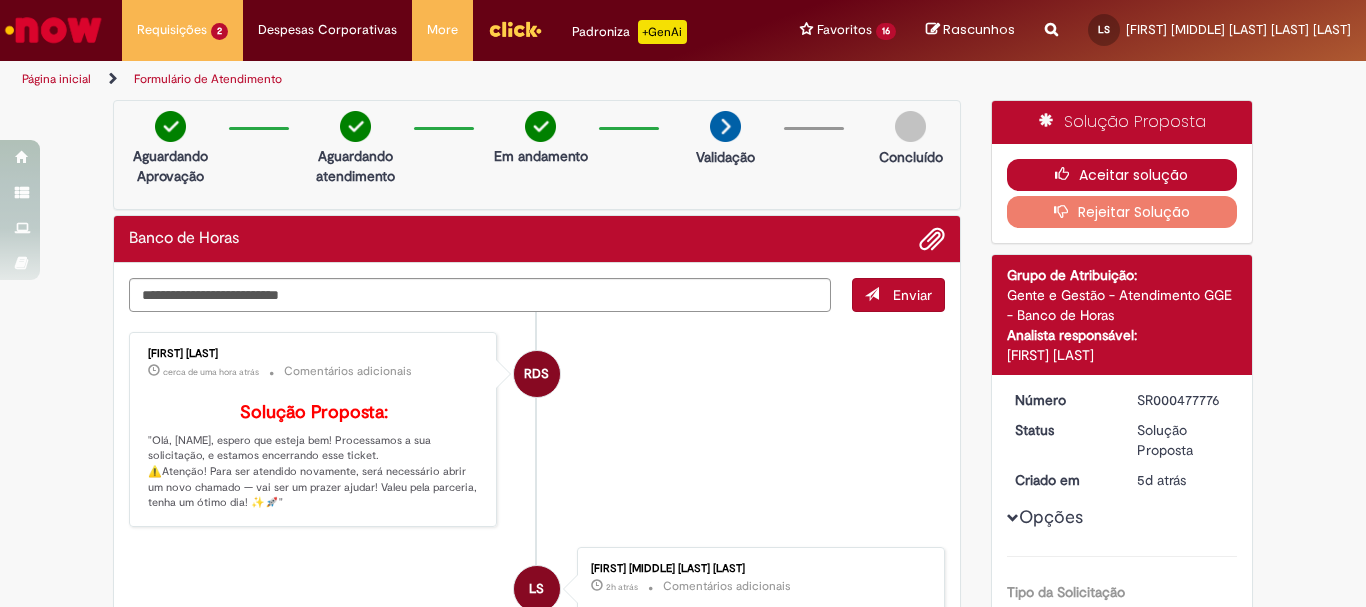 click at bounding box center [1067, 174] 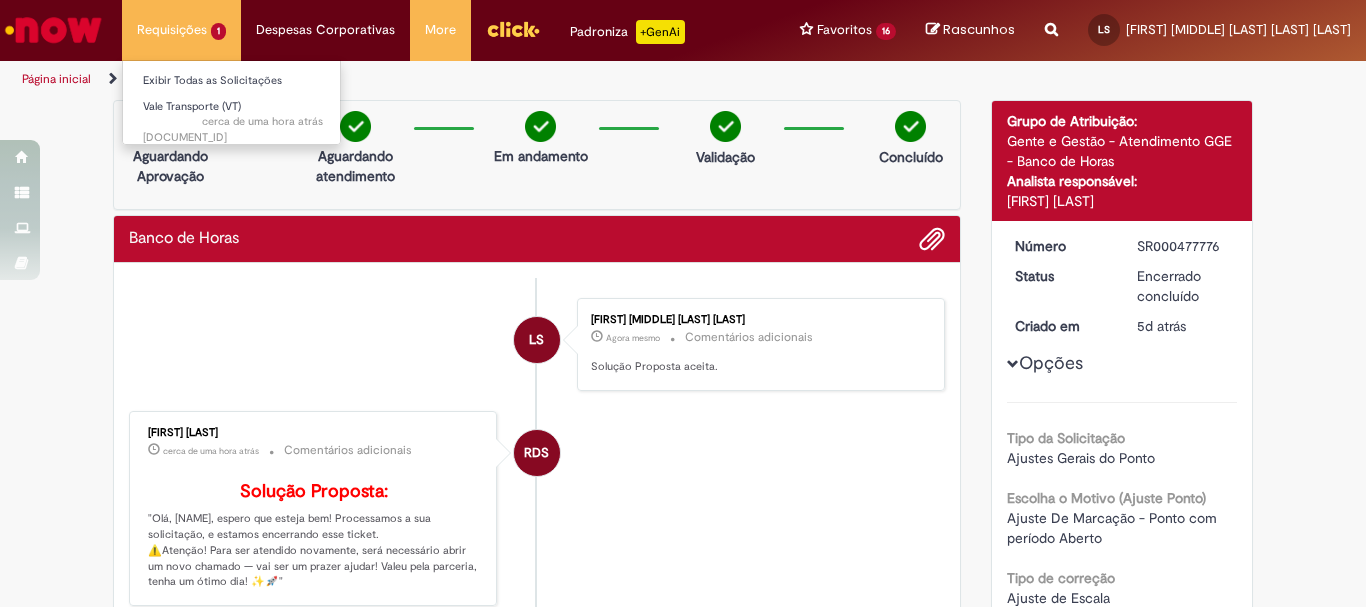click on "Requisições   1
Exibir Todas as Solicitações
Vale Transporte (VT)
cerca de uma hora atrás cerca de uma hora atrás  [DOCUMENT_ID]" at bounding box center [181, 30] 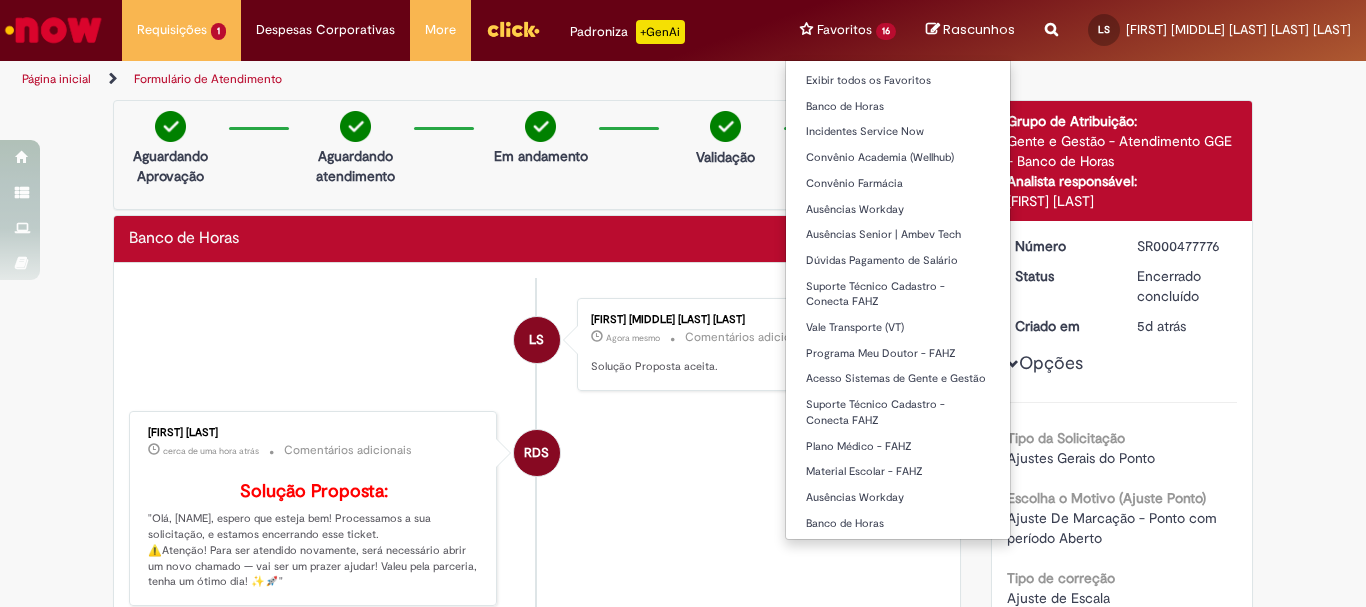 click on "Favoritos   16
Exibir todos os Favoritos
Banco de Horas
Incidentes Service Now
Convênio Academia (Wellhub)
Convênio Farmácia
Ausências Workday
Ausências Senior | Ambev Tech
Dúvidas Pagamento de Salário
Suporte Técnico Cadastro - Conecta FAHZ
Vale Transporte (VT)
Programa Meu Doutor - FAHZ
Acesso Sistemas de Gente e Gestão
Suporte Técnico Cadastro - Conecta FAHZ
Plano Médico - FAHZ
Material Escolar - FAHZ
Ausências Workday
Banco de Horas" at bounding box center [848, 30] 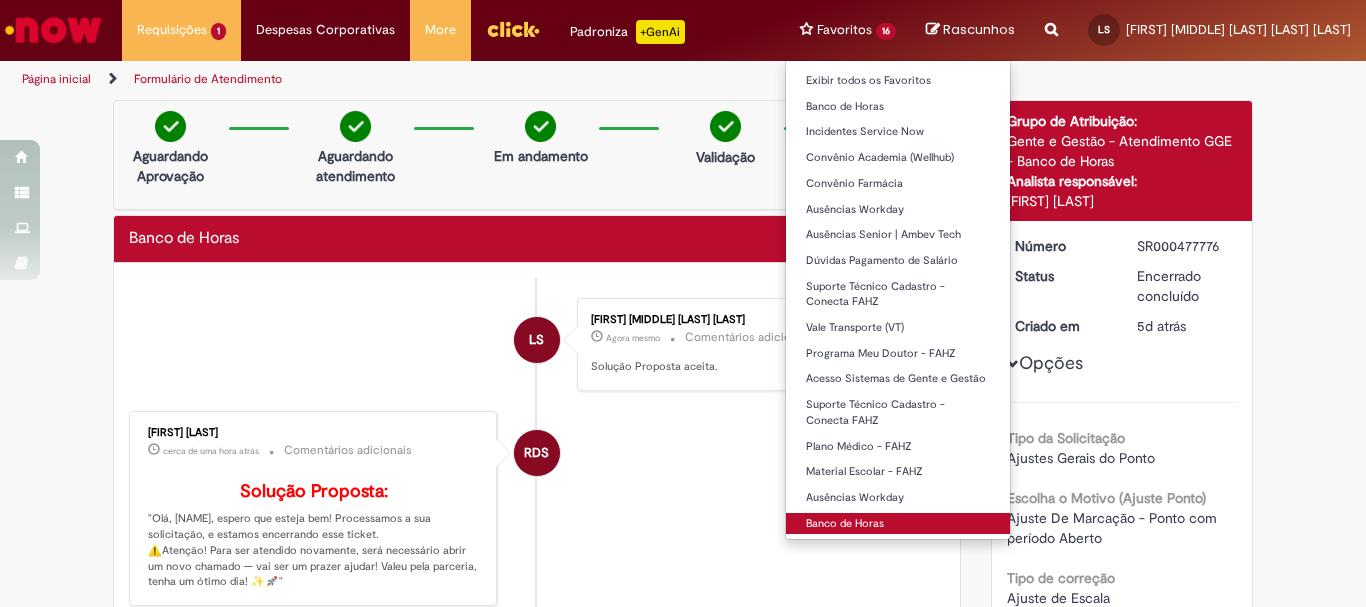 click on "Banco de Horas" at bounding box center [898, 524] 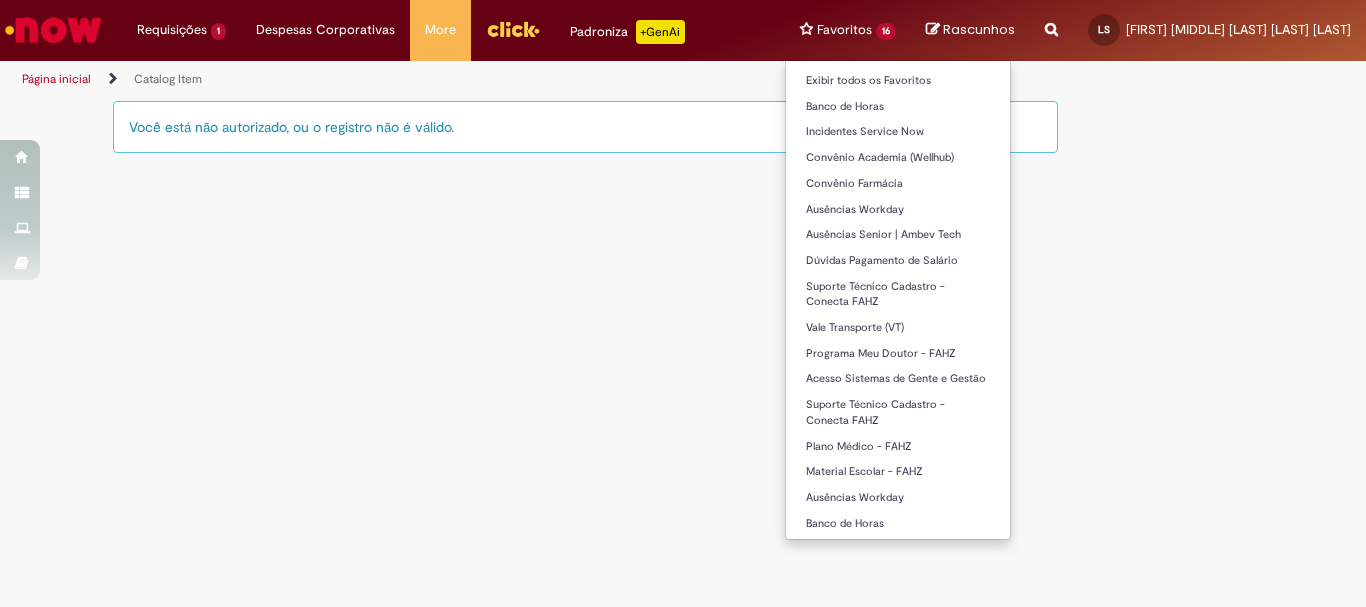 click on "Favoritos   16
Exibir todos os Favoritos
Banco de Horas
Incidentes Service Now
Convênio Academia (Wellhub)
Convênio Farmácia
Ausências Workday
Ausências Senior | Ambev Tech
Dúvidas Pagamento de Salário
Suporte Técnico Cadastro - Conecta FAHZ
Vale Transporte (VT)
Programa Meu Doutor - FAHZ
Acesso Sistemas de Gente e Gestão
Suporte Técnico Cadastro - Conecta FAHZ
Plano Médico - FAHZ
Material Escolar - FAHZ
Ausências Workday
Banco de Horas" at bounding box center (848, 30) 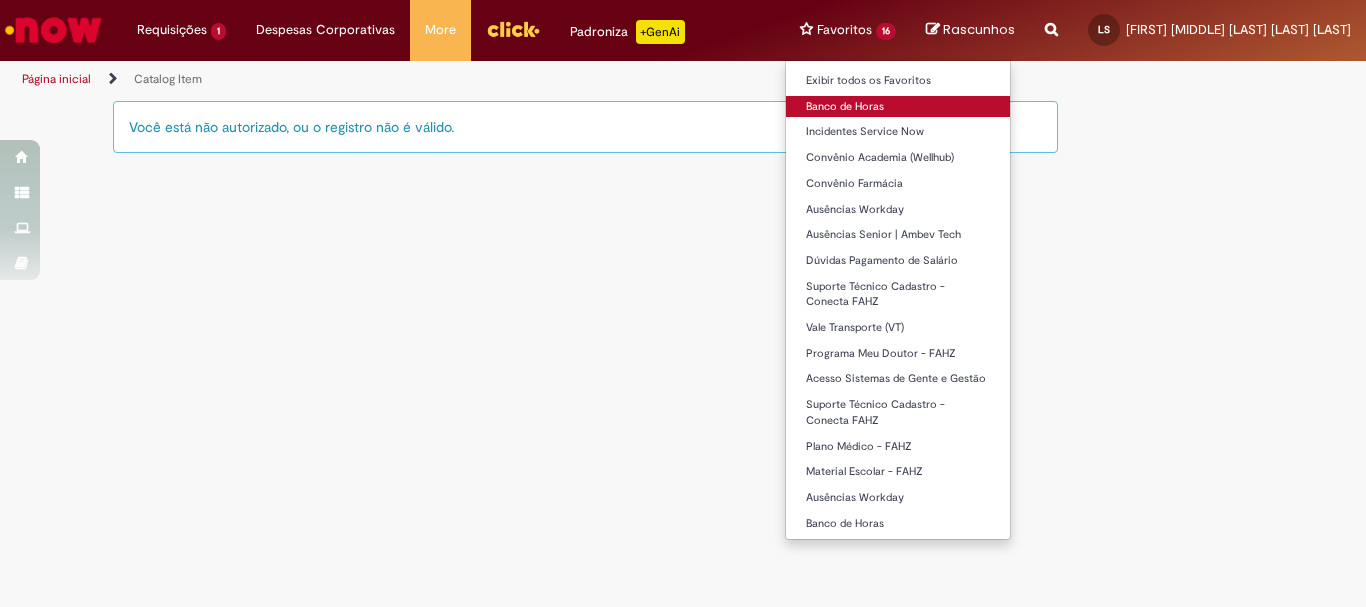 click on "Banco de Horas" at bounding box center [898, 107] 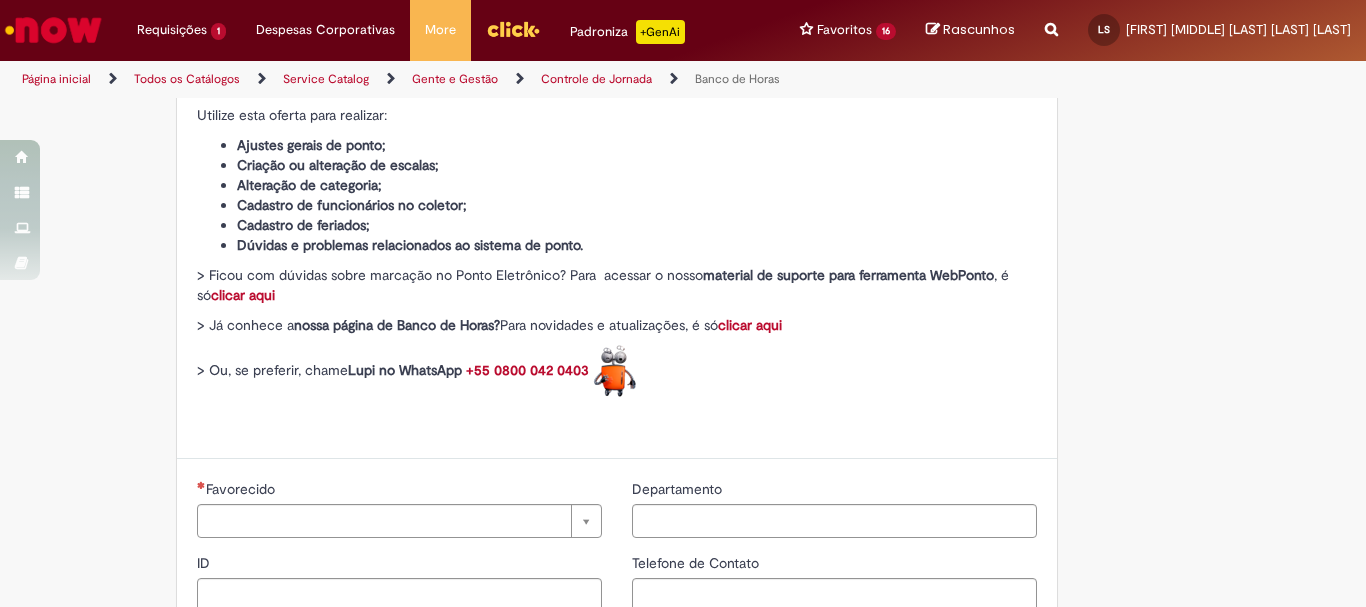 type on "********" 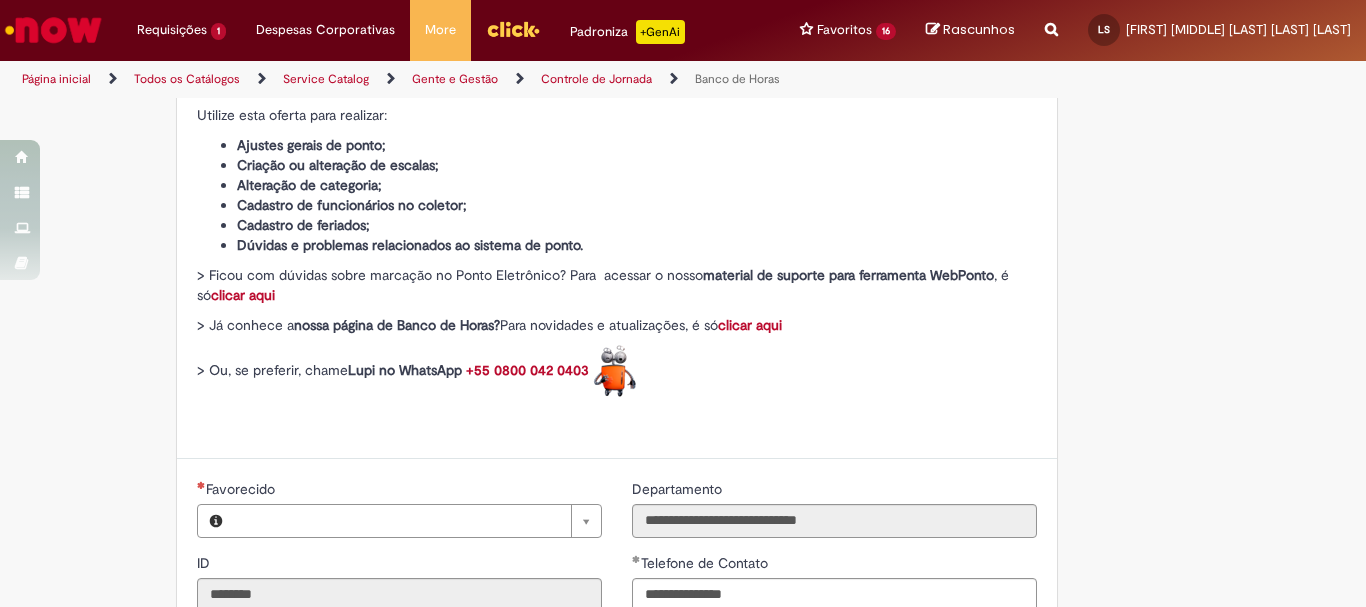 type on "**********" 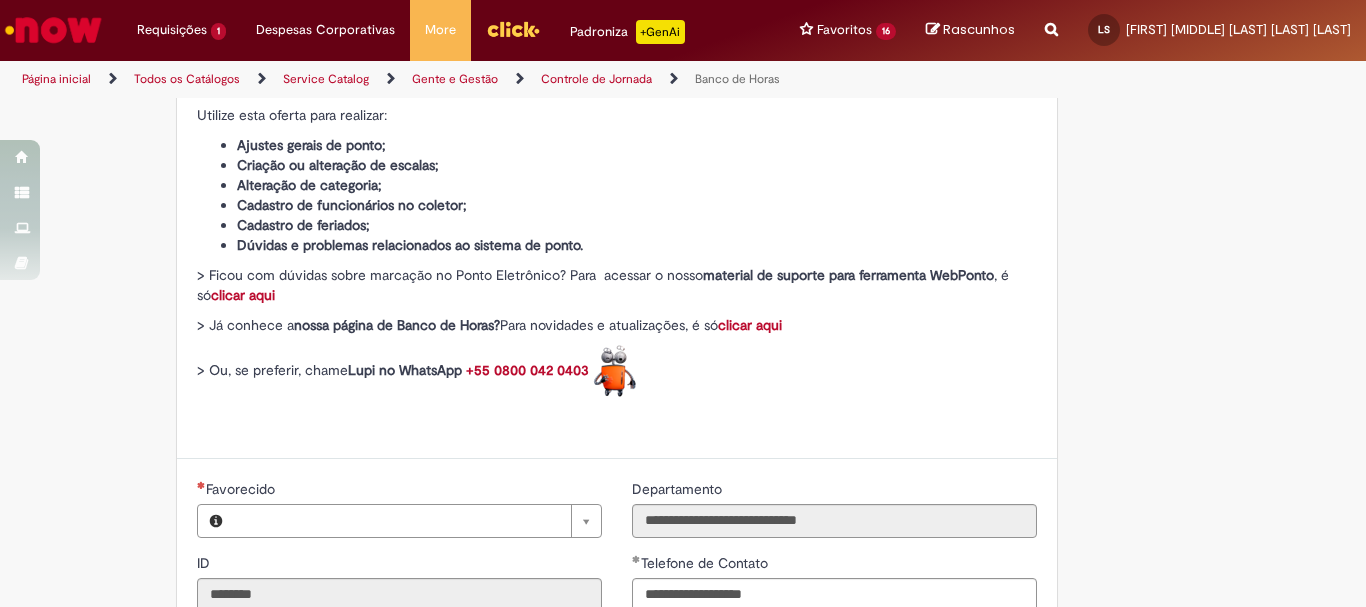 type on "**********" 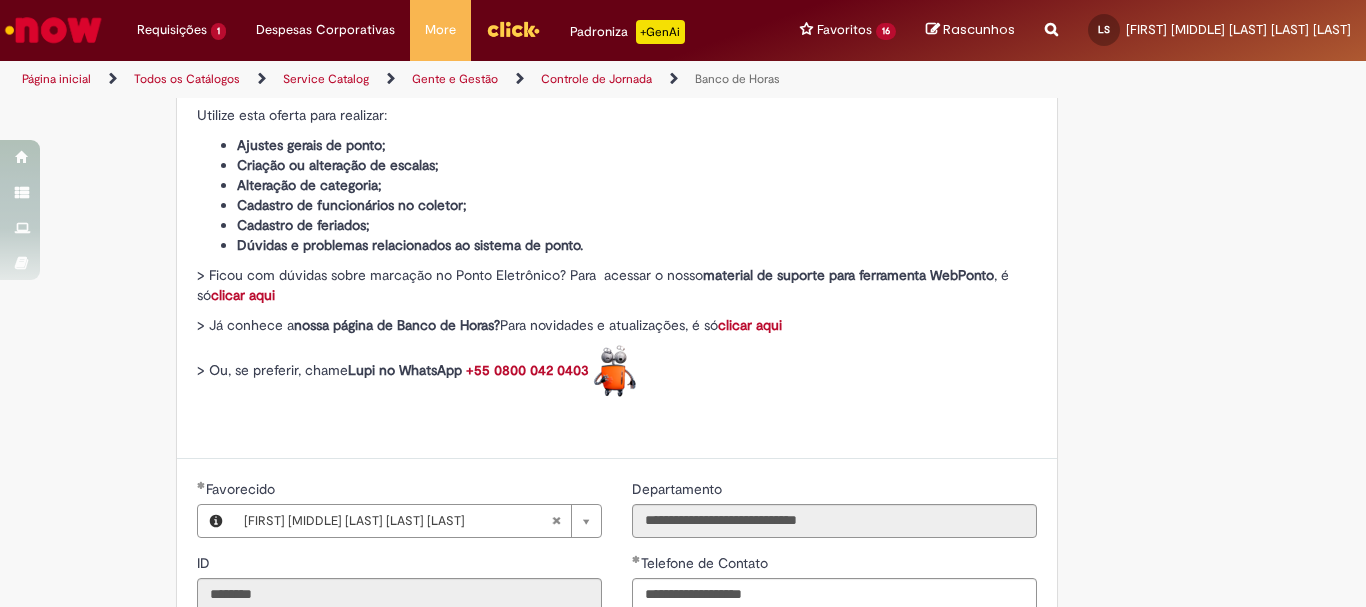 scroll, scrollTop: 700, scrollLeft: 0, axis: vertical 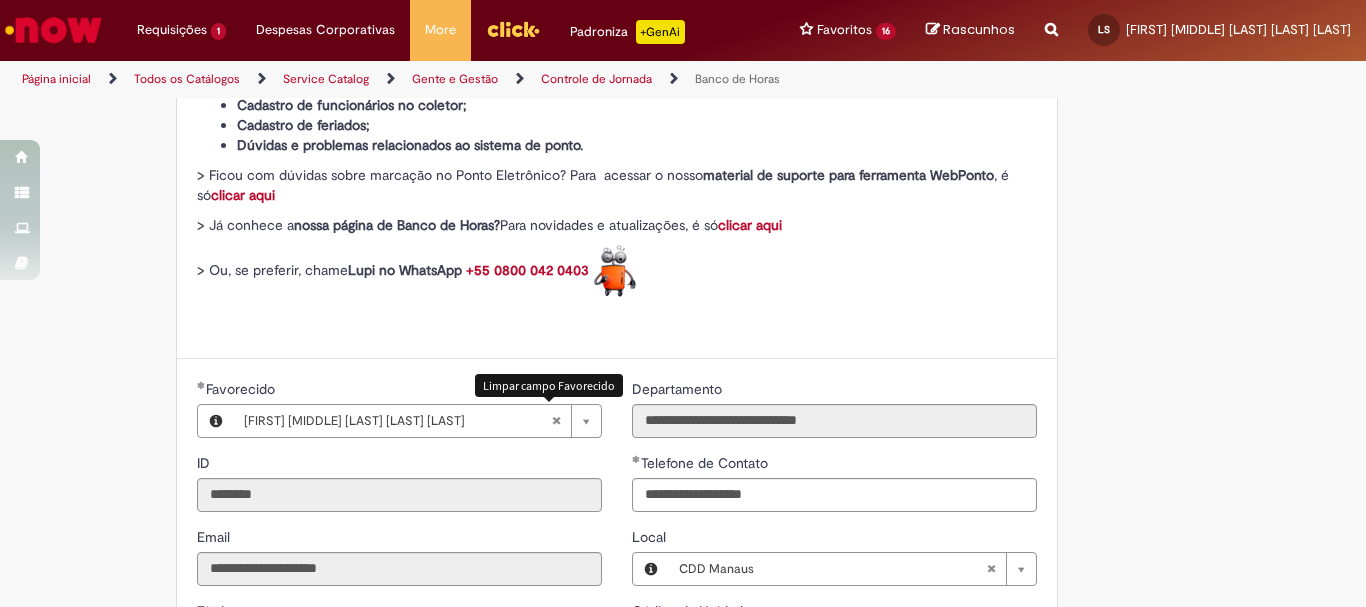 click at bounding box center (556, 421) 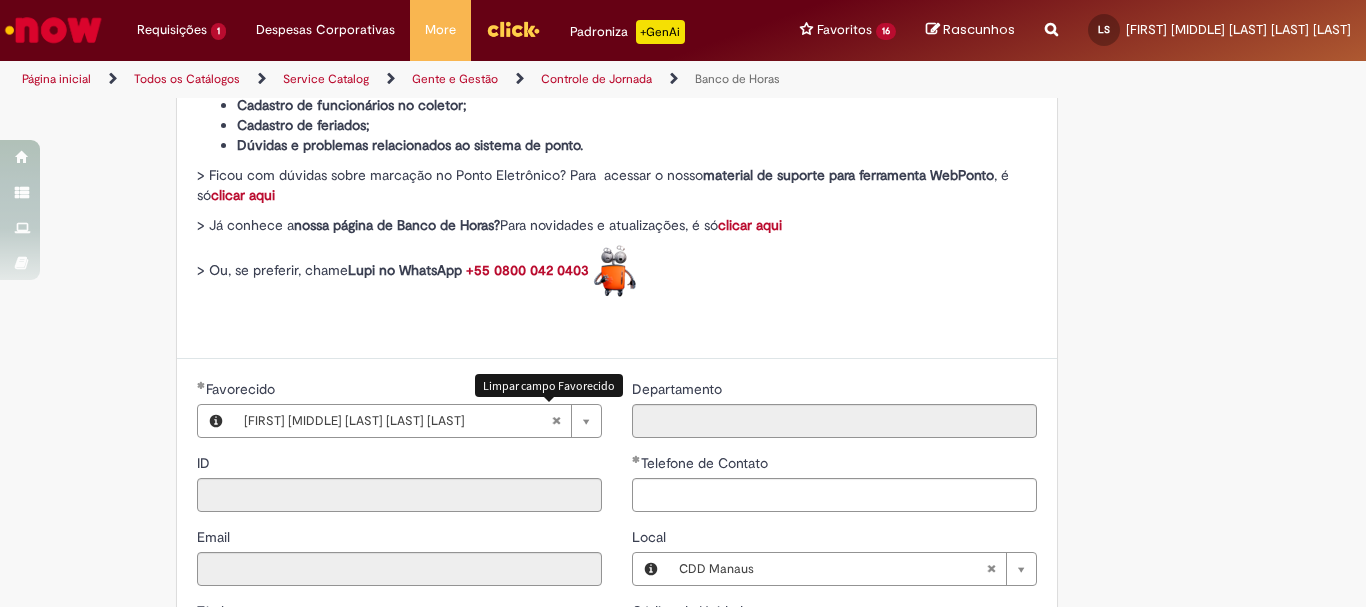 type 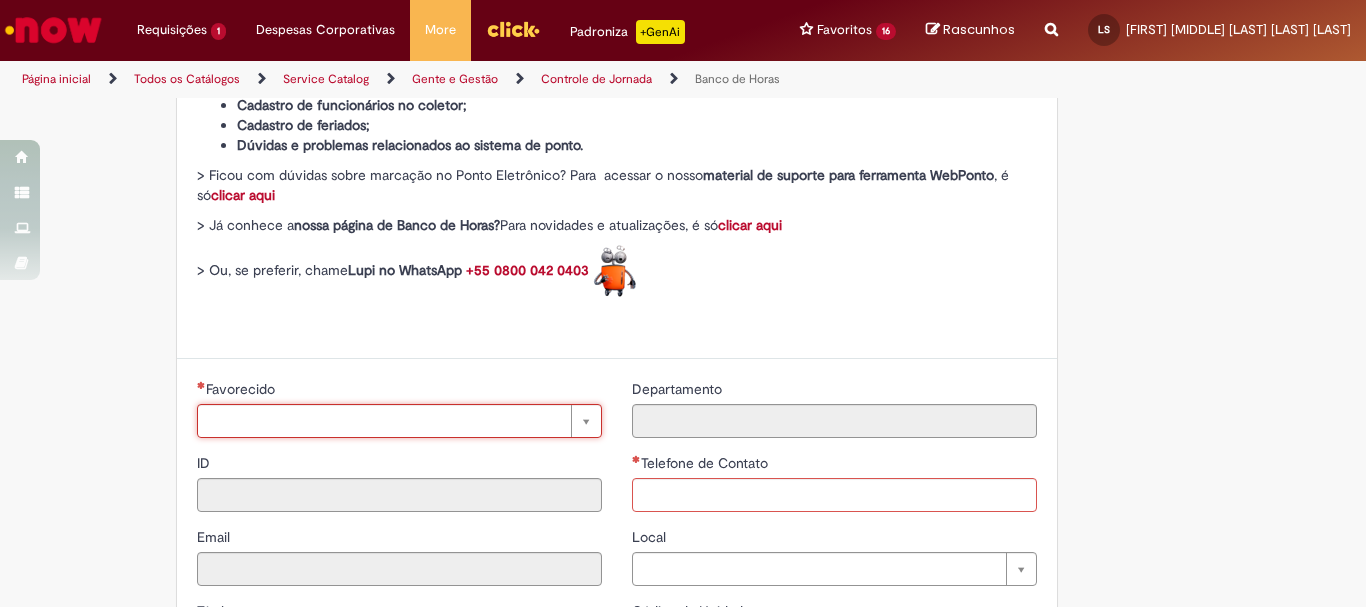 scroll, scrollTop: 0, scrollLeft: 0, axis: both 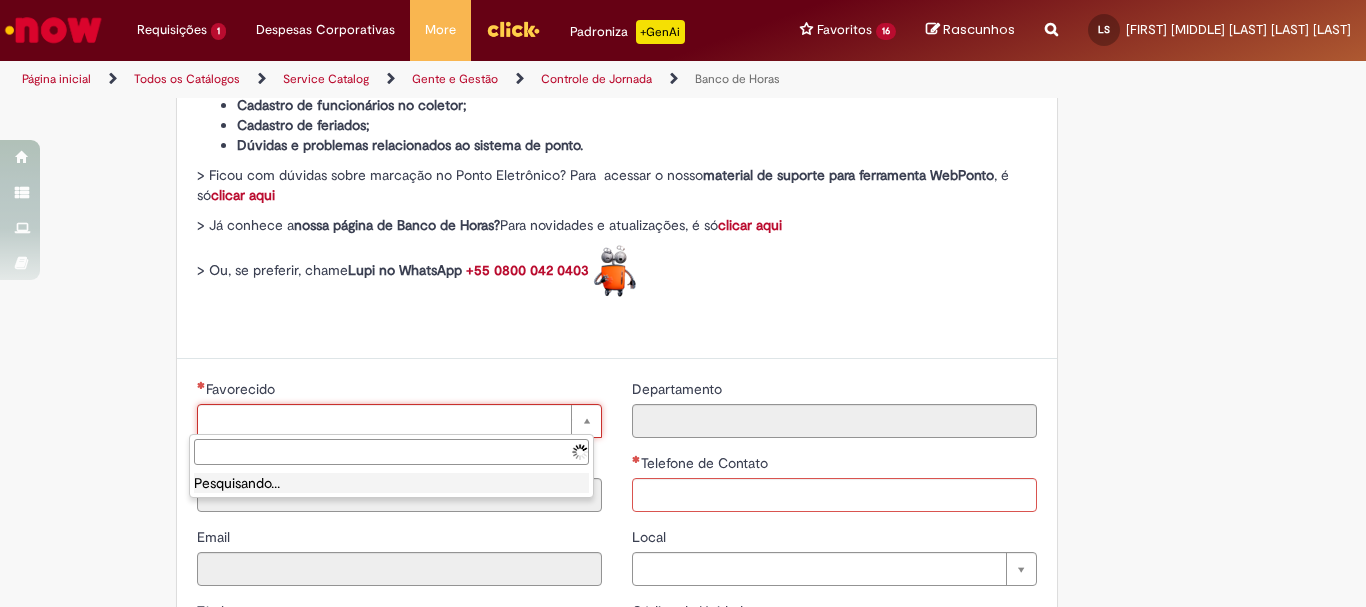 click on "Favorecido" at bounding box center (391, 452) 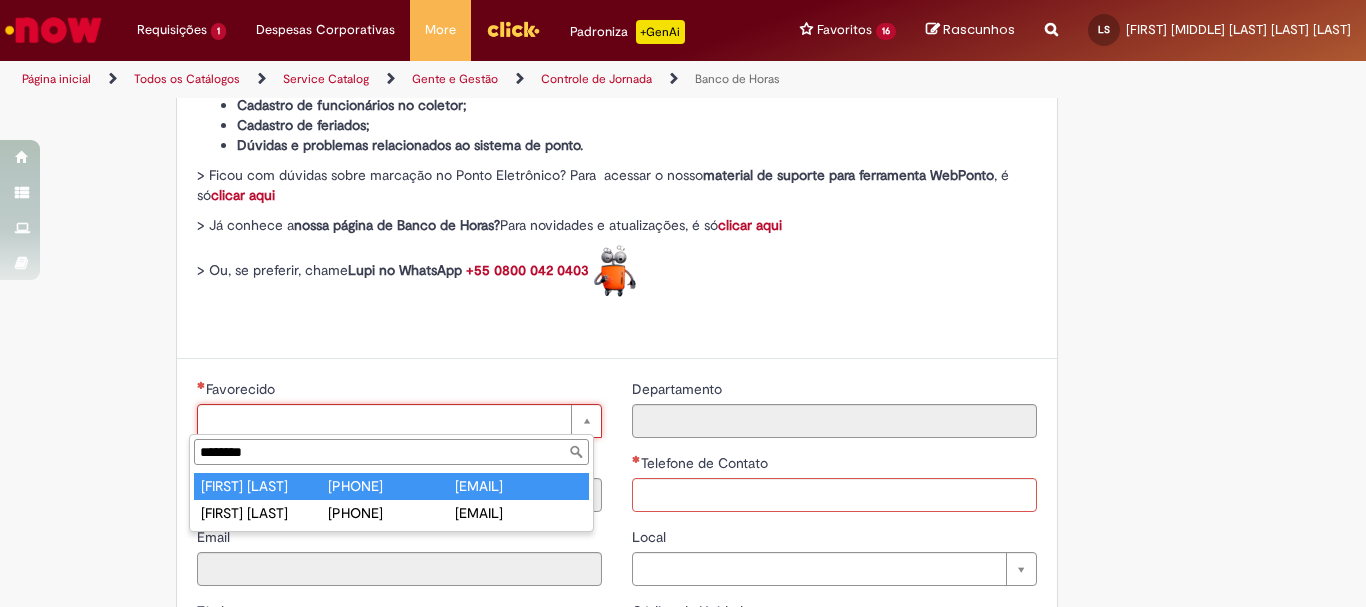 type on "********" 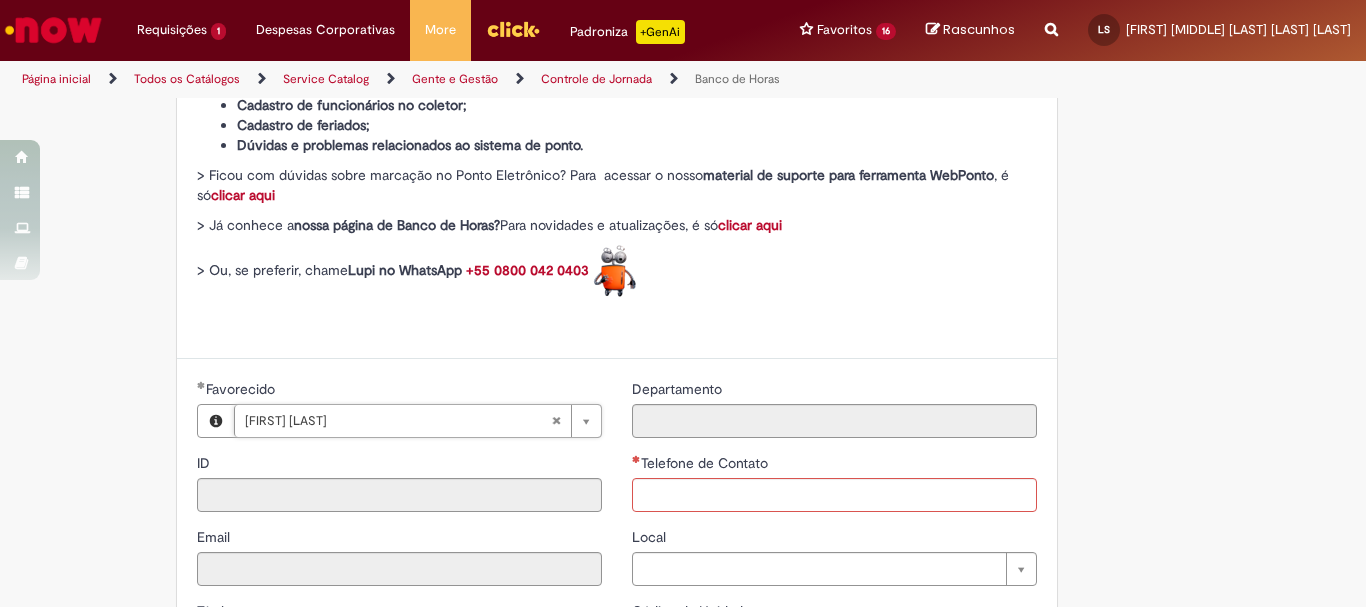 type on "********" 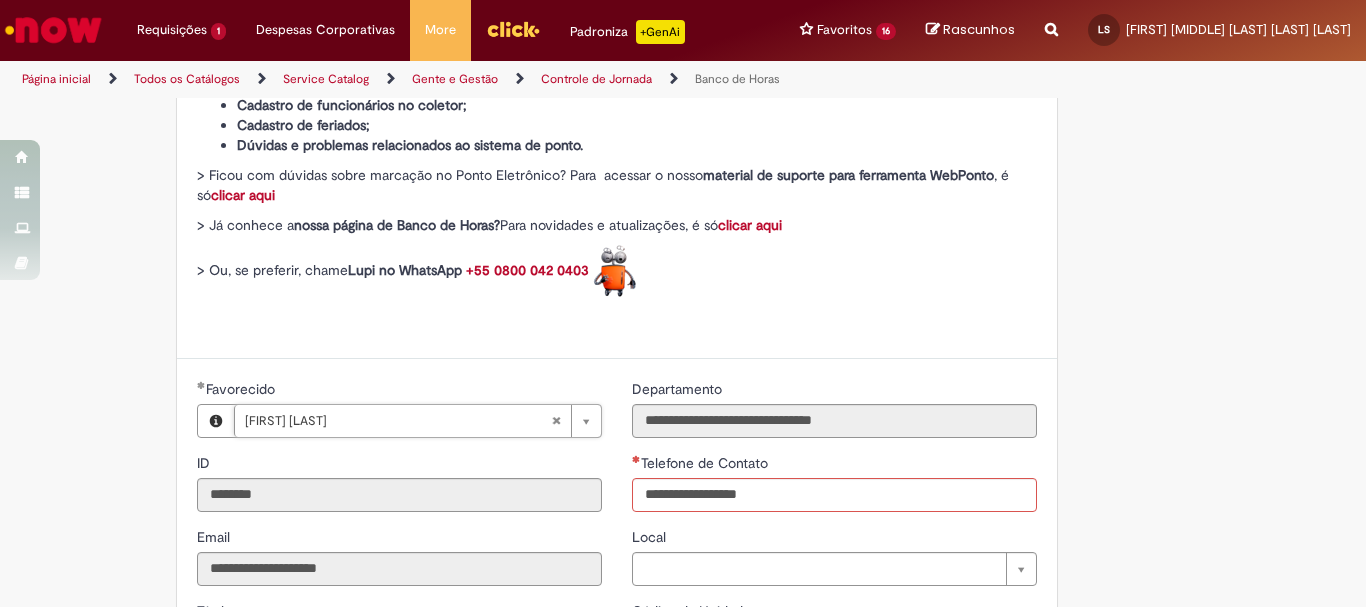 type on "**********" 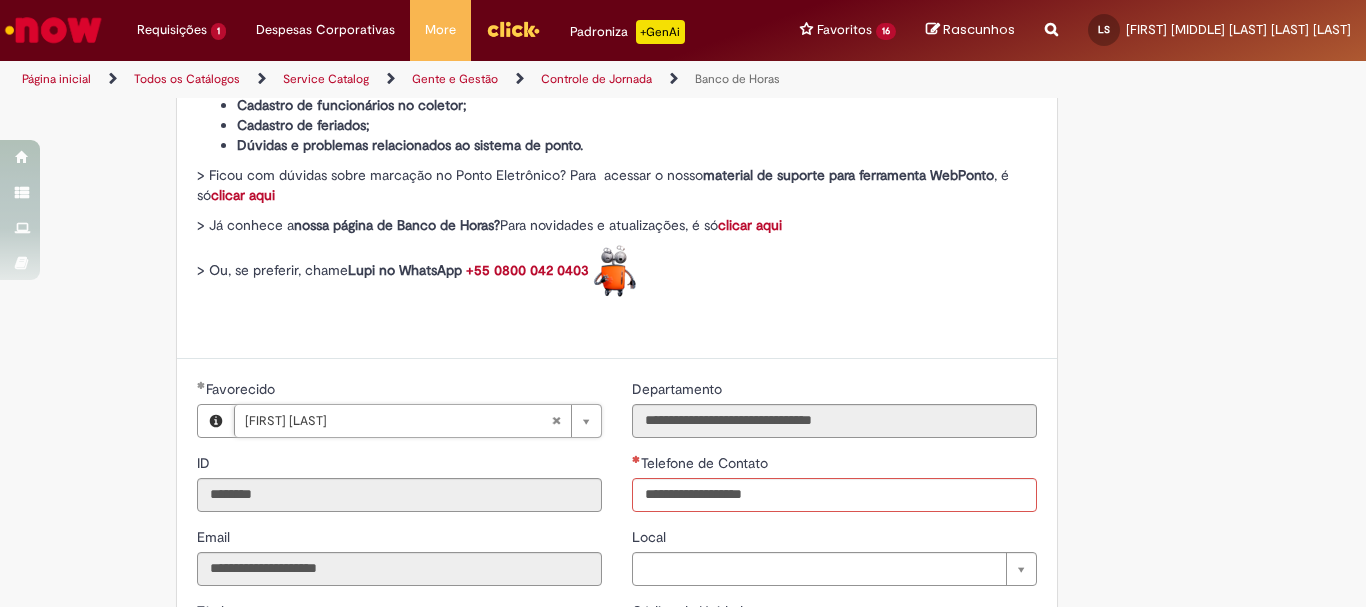 type on "**********" 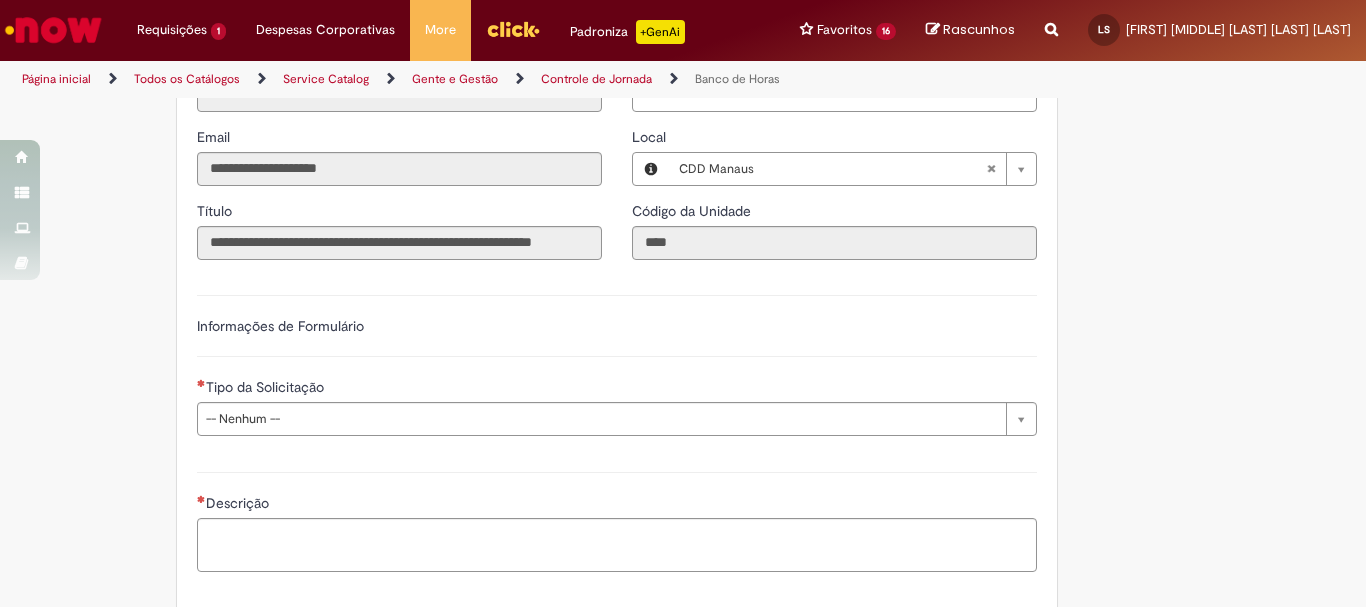 scroll, scrollTop: 1300, scrollLeft: 0, axis: vertical 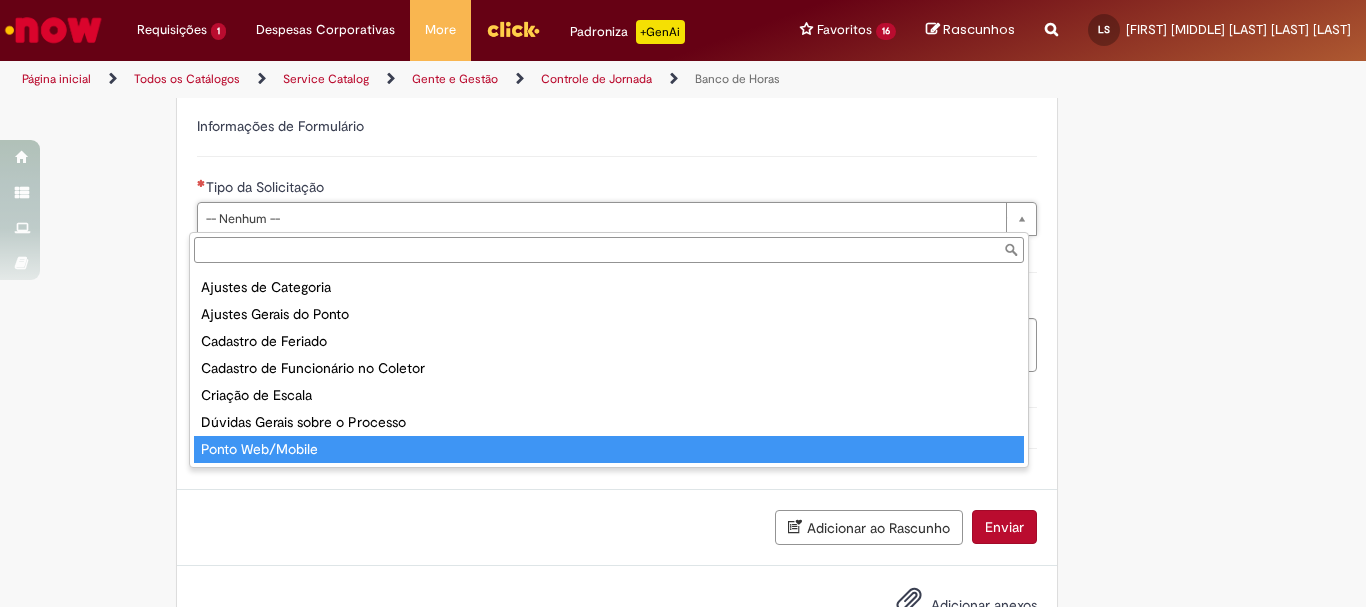 type on "**********" 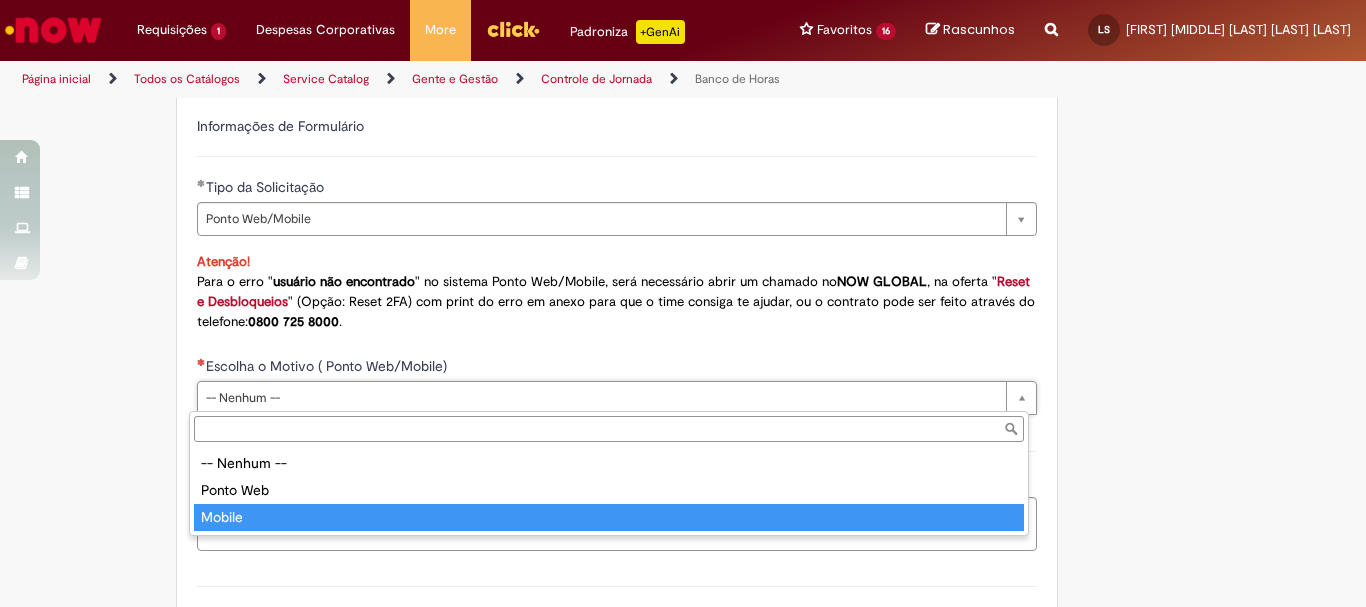 type on "******" 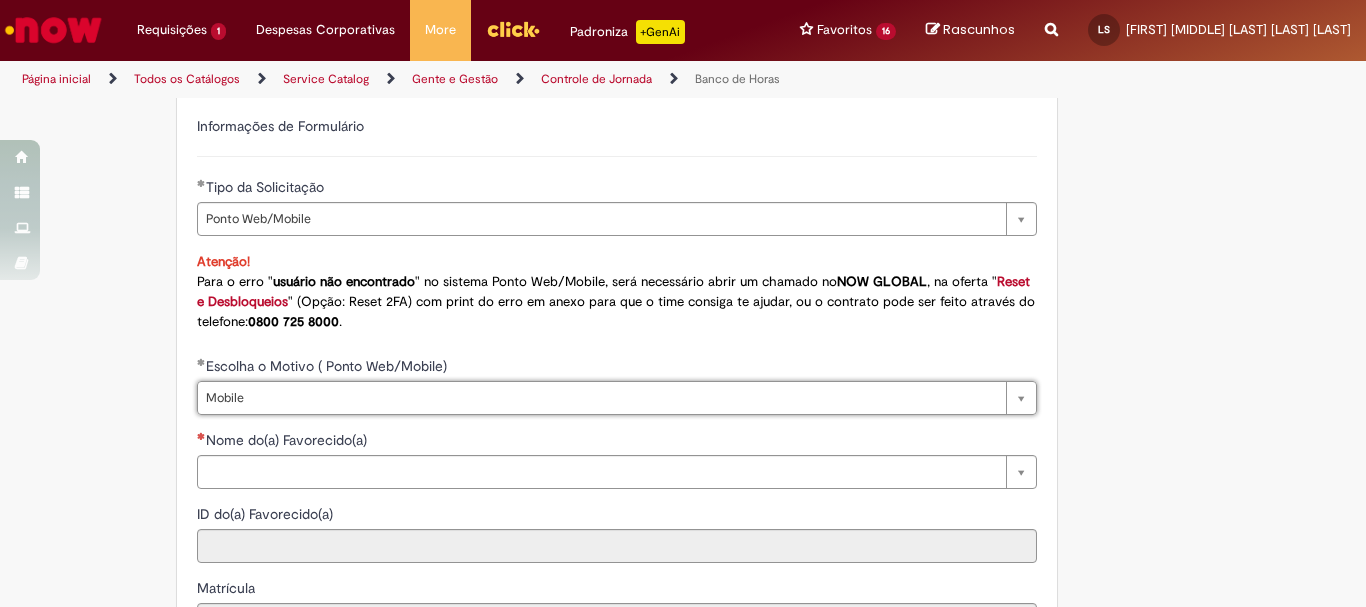 scroll, scrollTop: 1400, scrollLeft: 0, axis: vertical 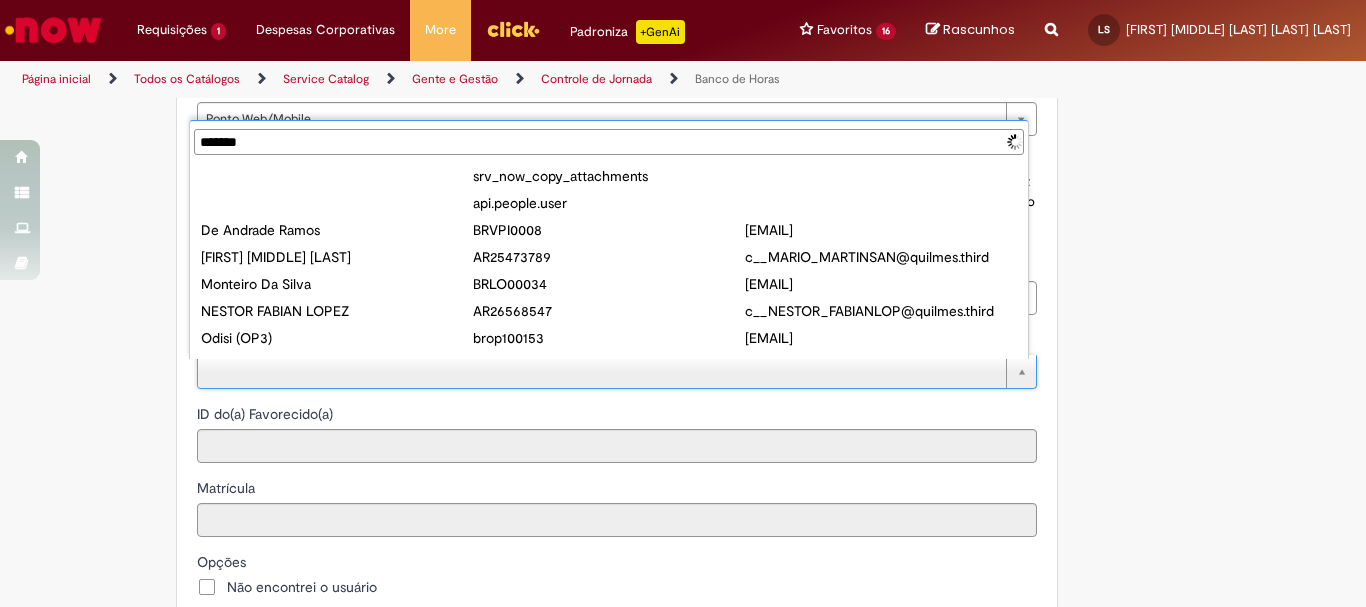 type on "********" 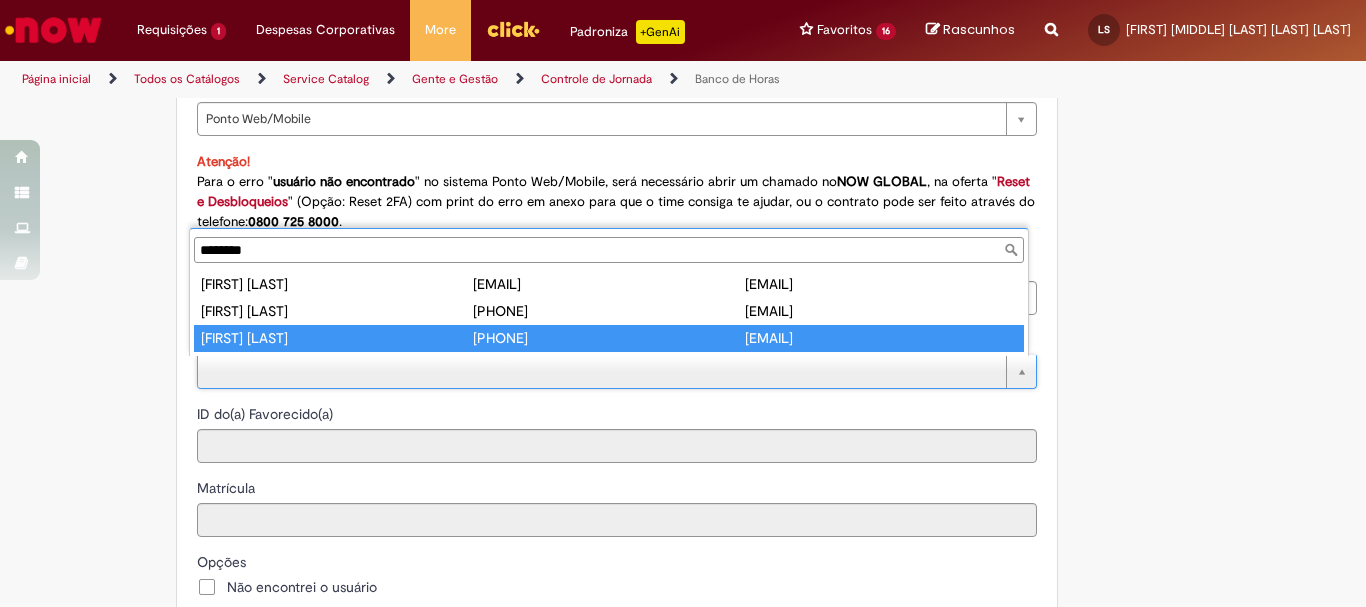 type on "**********" 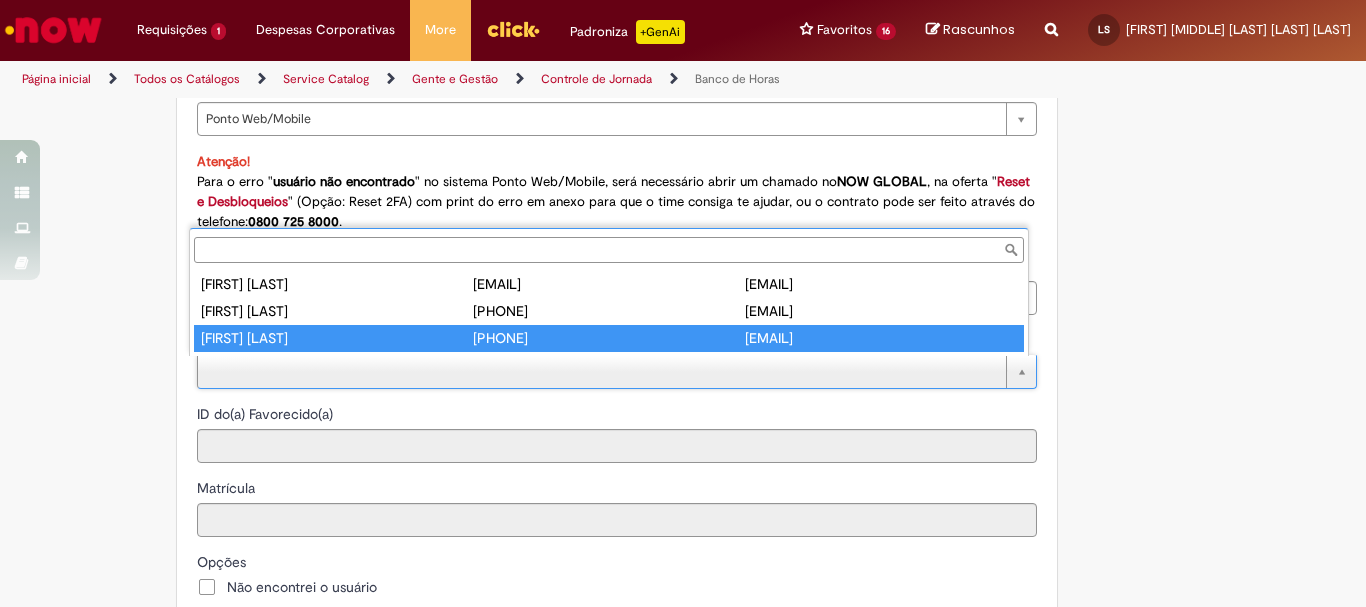 type on "********" 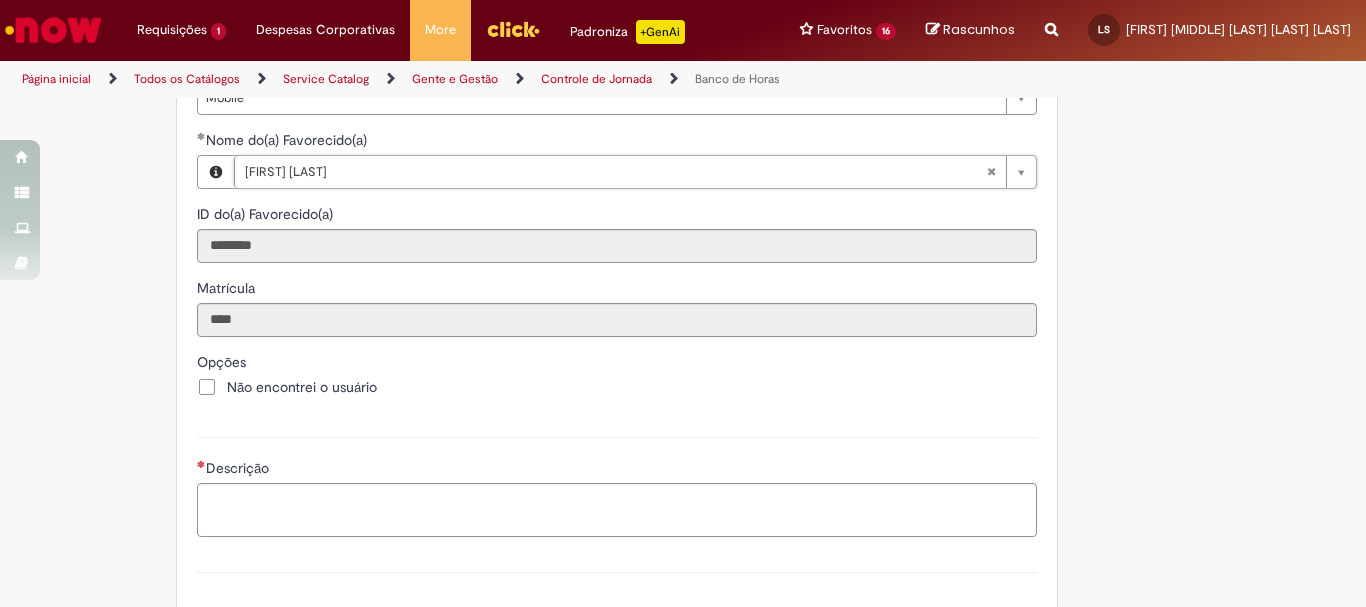 scroll, scrollTop: 1800, scrollLeft: 0, axis: vertical 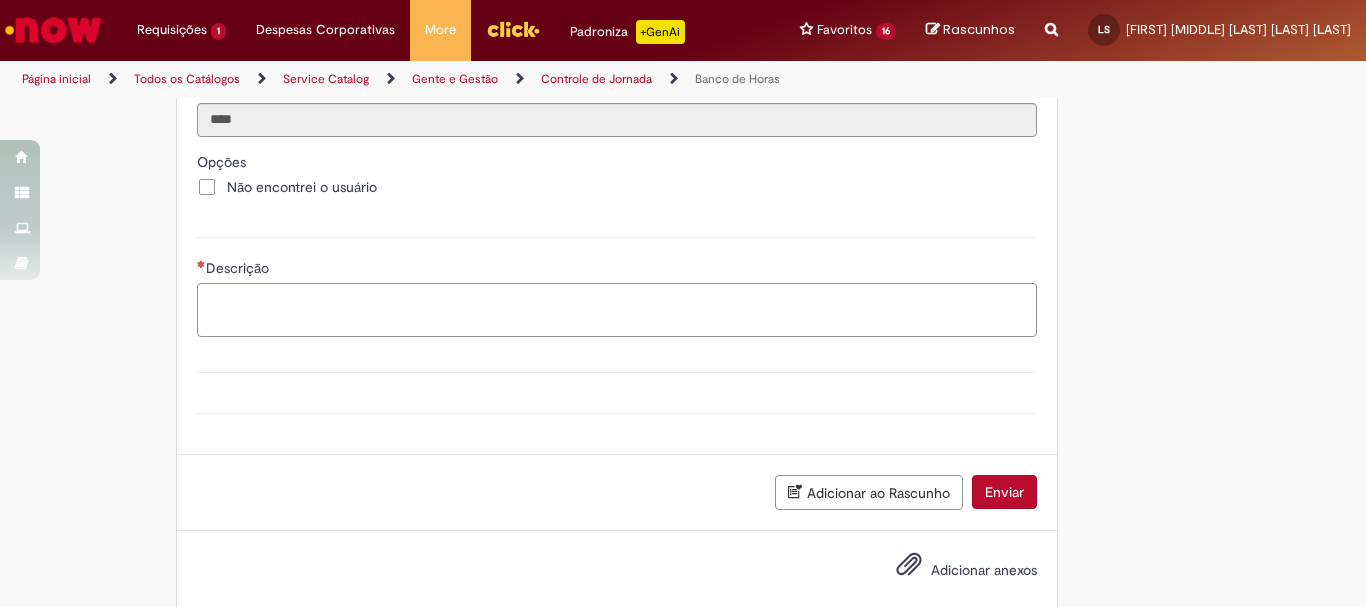 click on "Descrição" at bounding box center [617, 310] 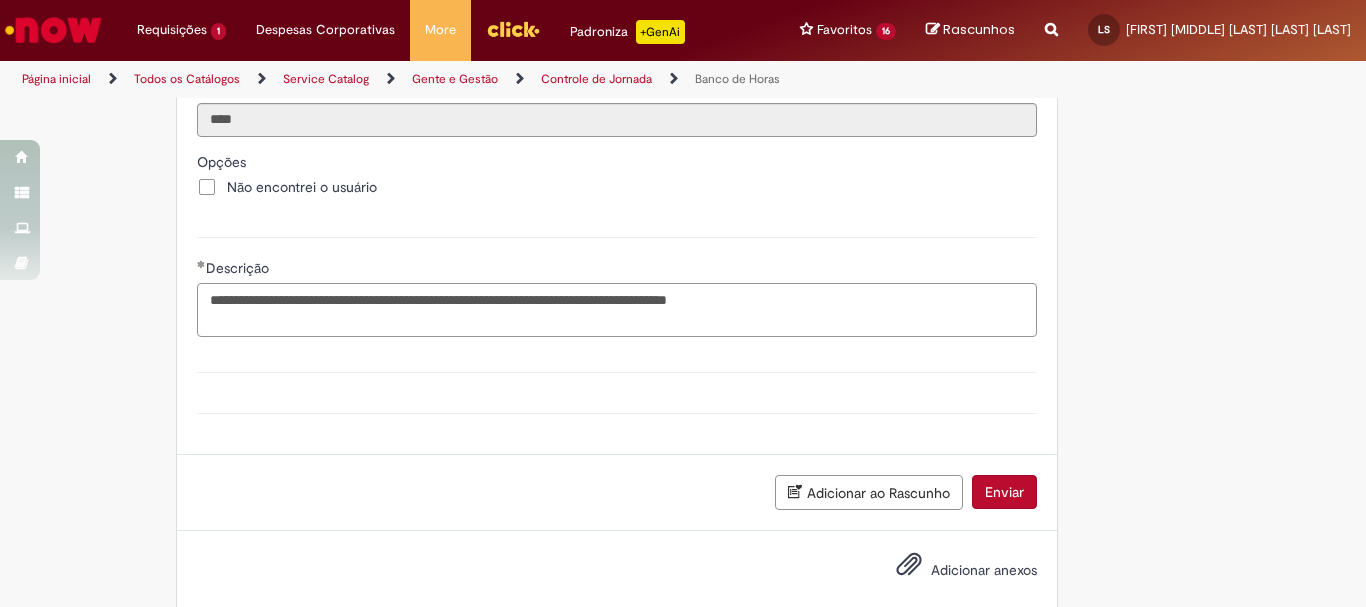 click on "**********" at bounding box center (617, 310) 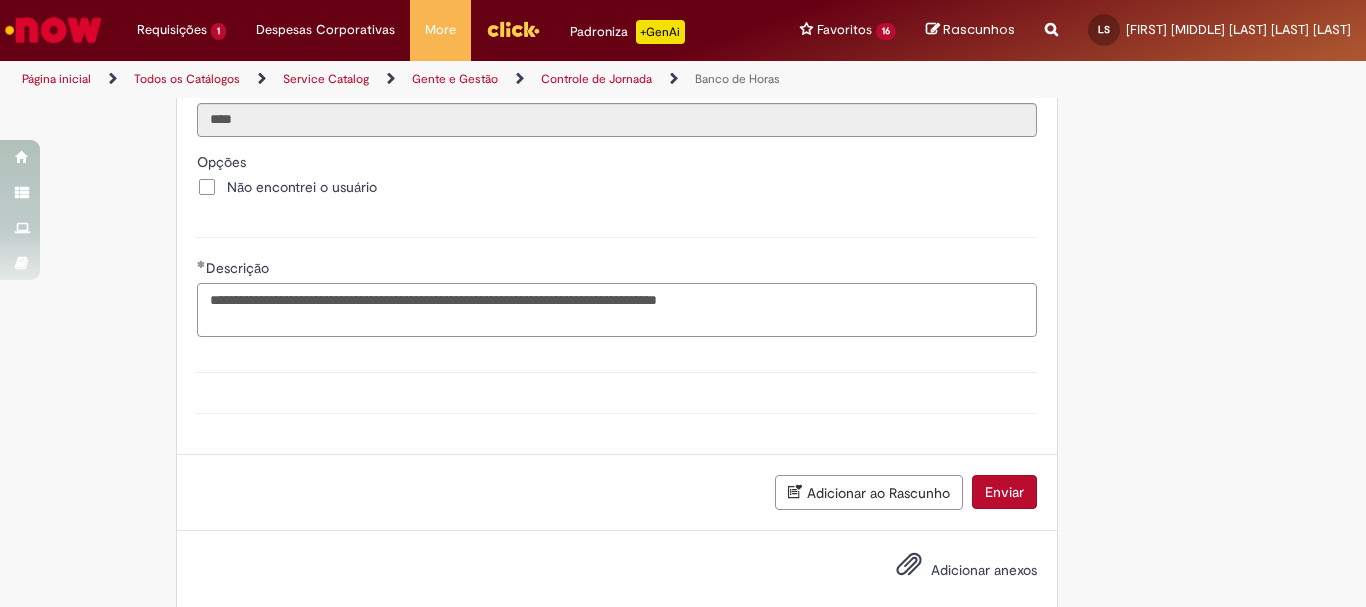 click on "**********" at bounding box center [617, 310] 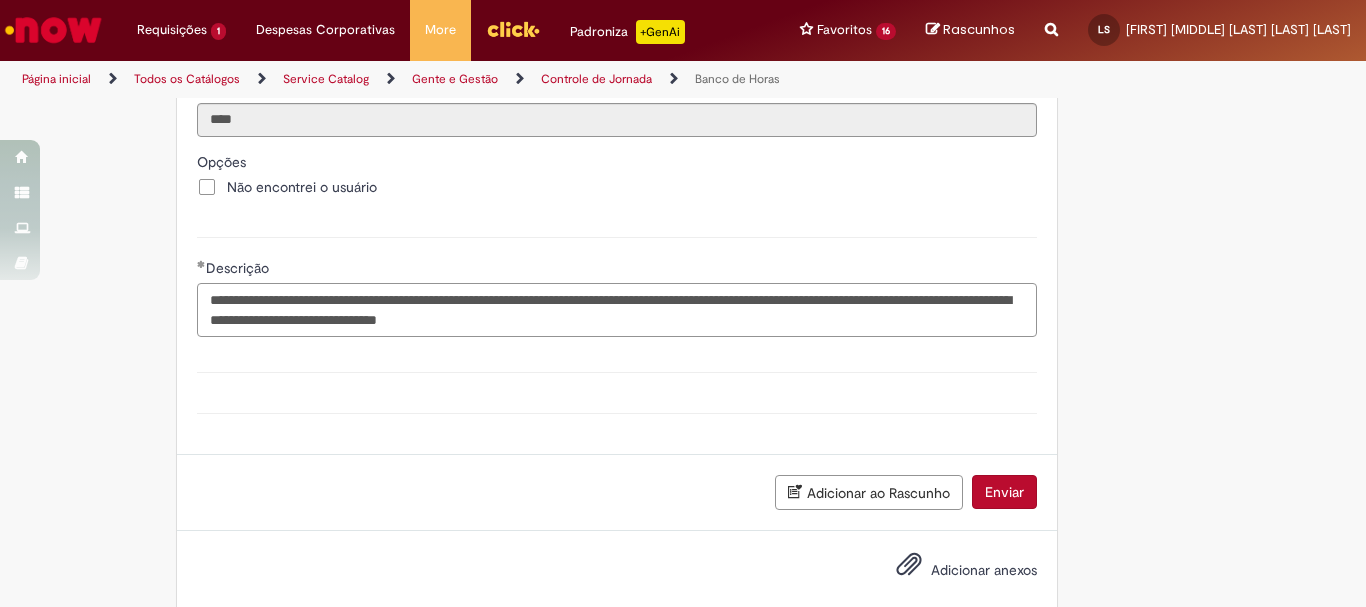 click on "**********" at bounding box center [617, 310] 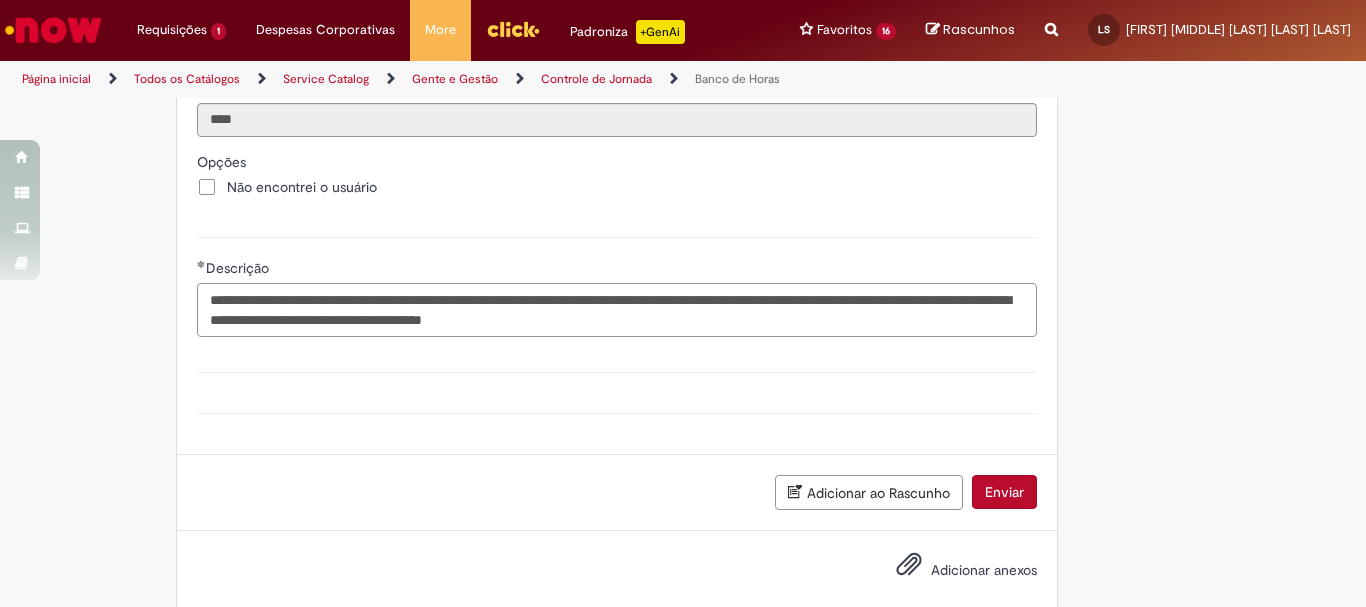 drag, startPoint x: 242, startPoint y: 325, endPoint x: 196, endPoint y: 336, distance: 47.296936 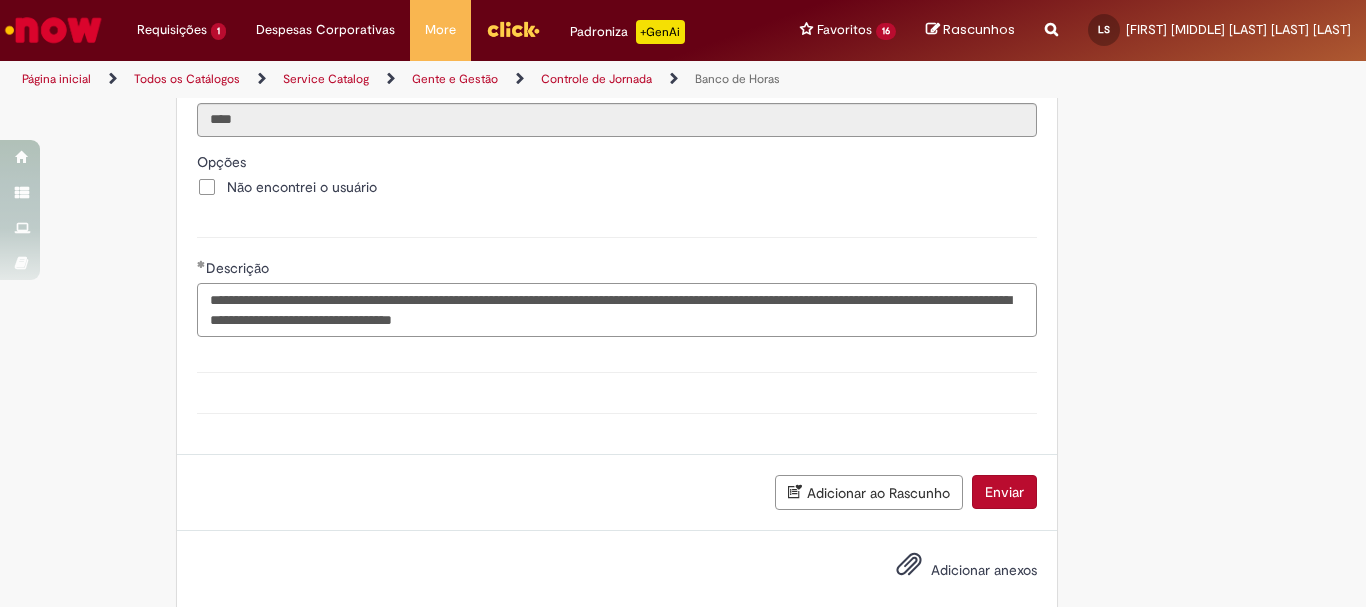 click on "**********" at bounding box center [617, 310] 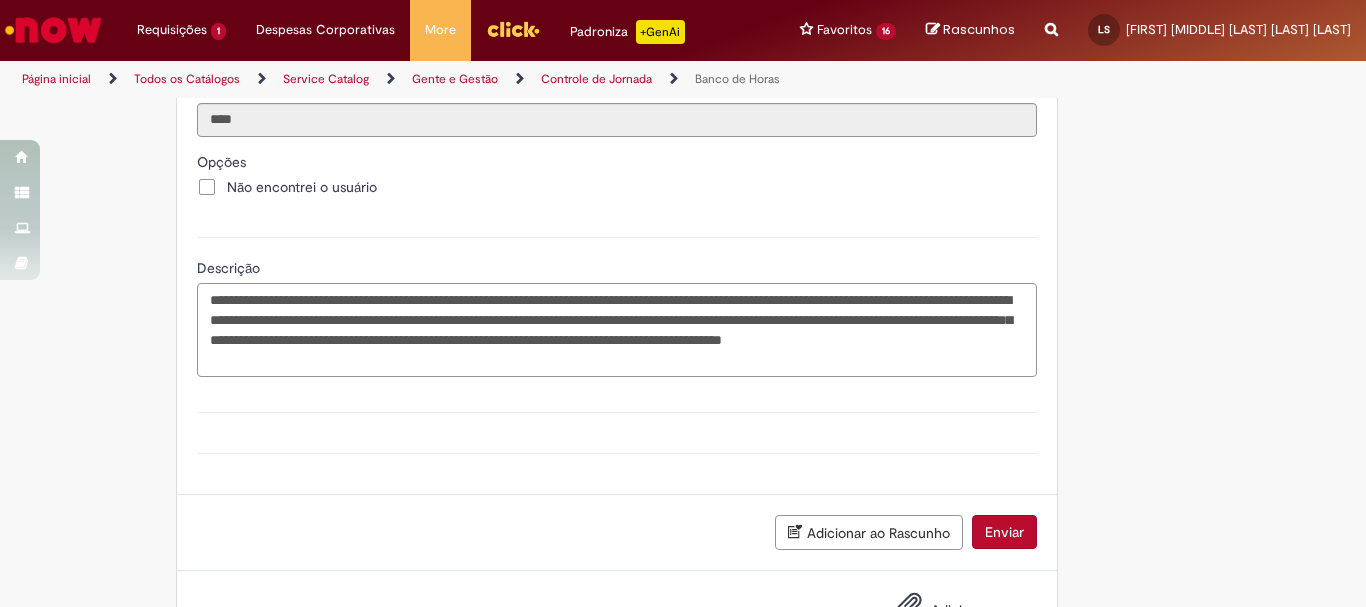 click on "**********" at bounding box center (617, 330) 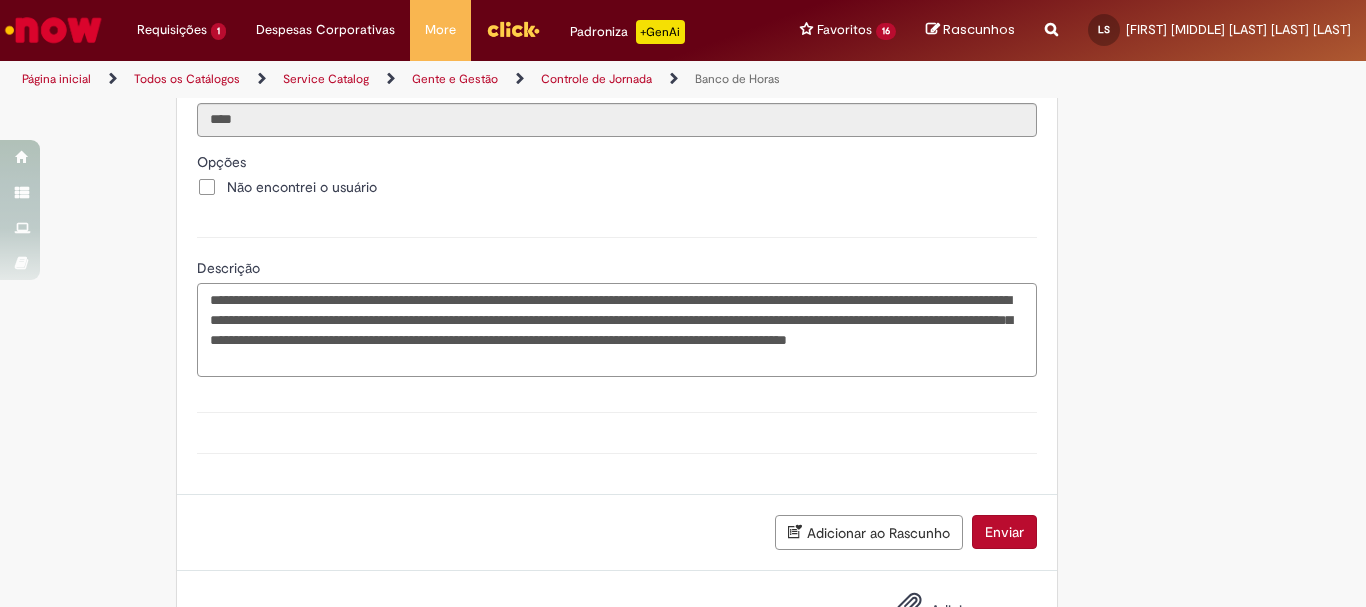 click on "**********" at bounding box center (617, 330) 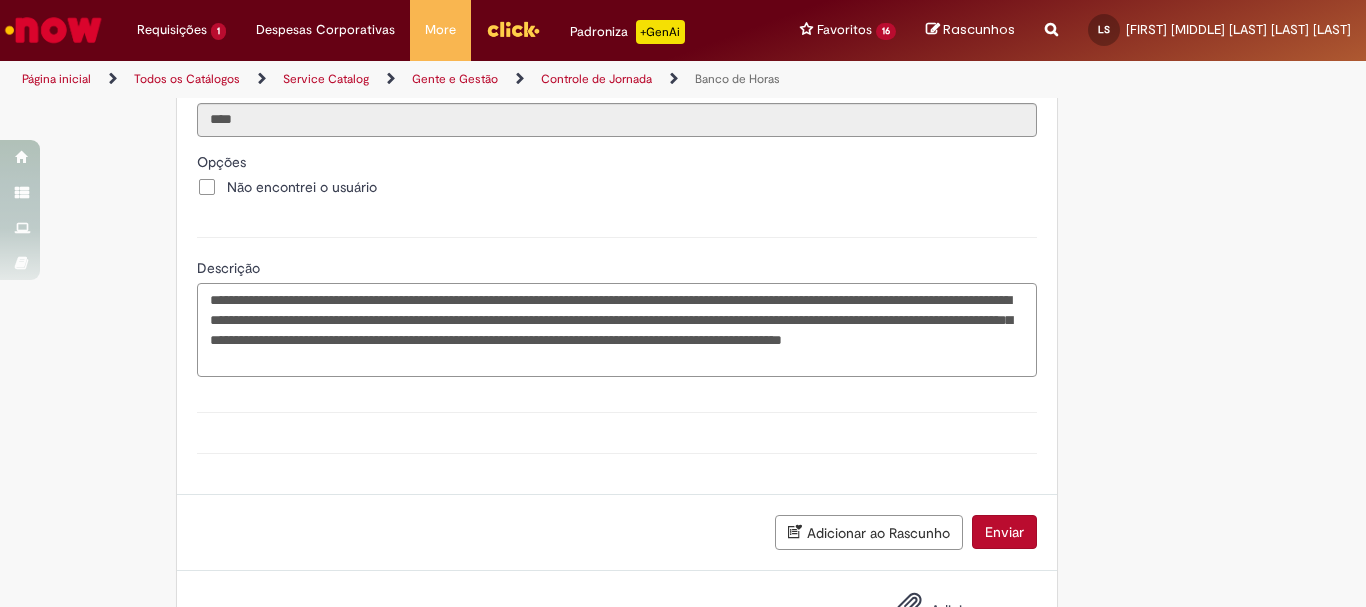 click on "**********" at bounding box center [617, 330] 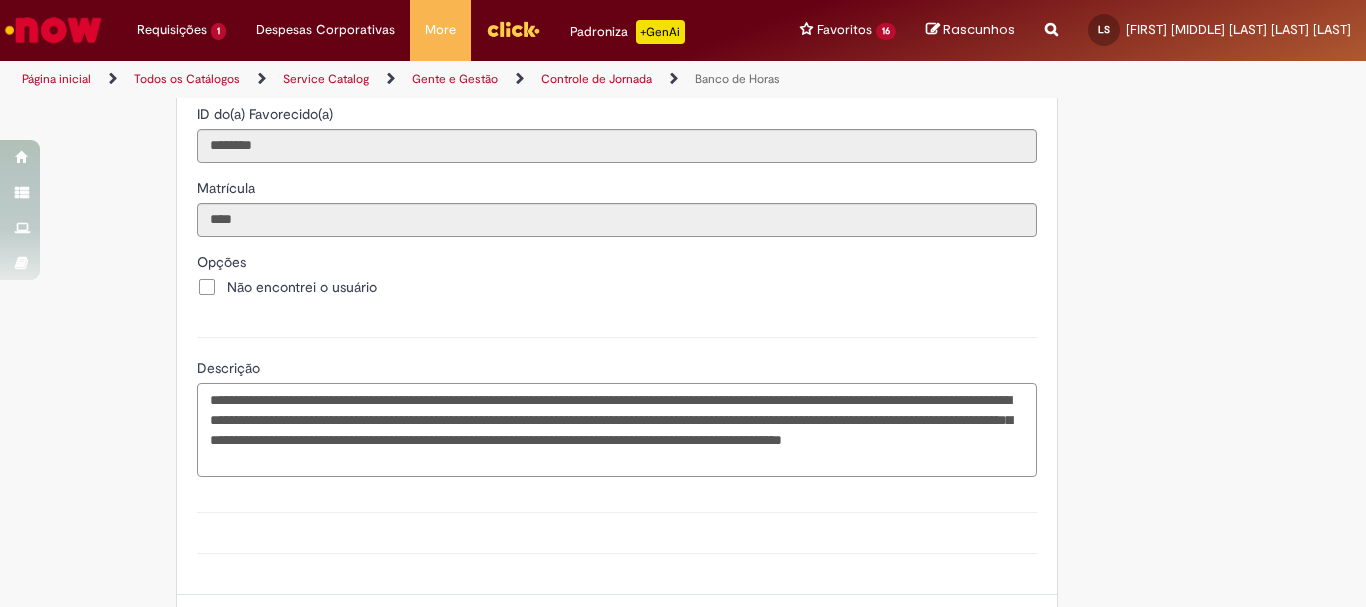 scroll, scrollTop: 1873, scrollLeft: 0, axis: vertical 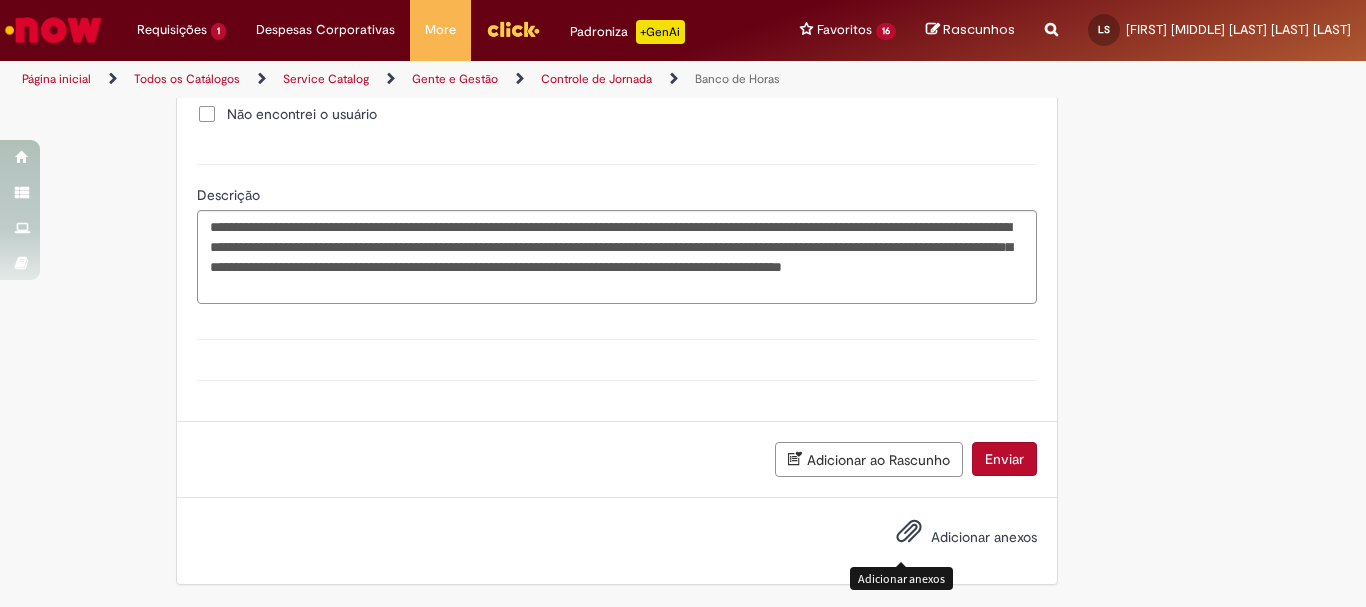 click at bounding box center [909, 532] 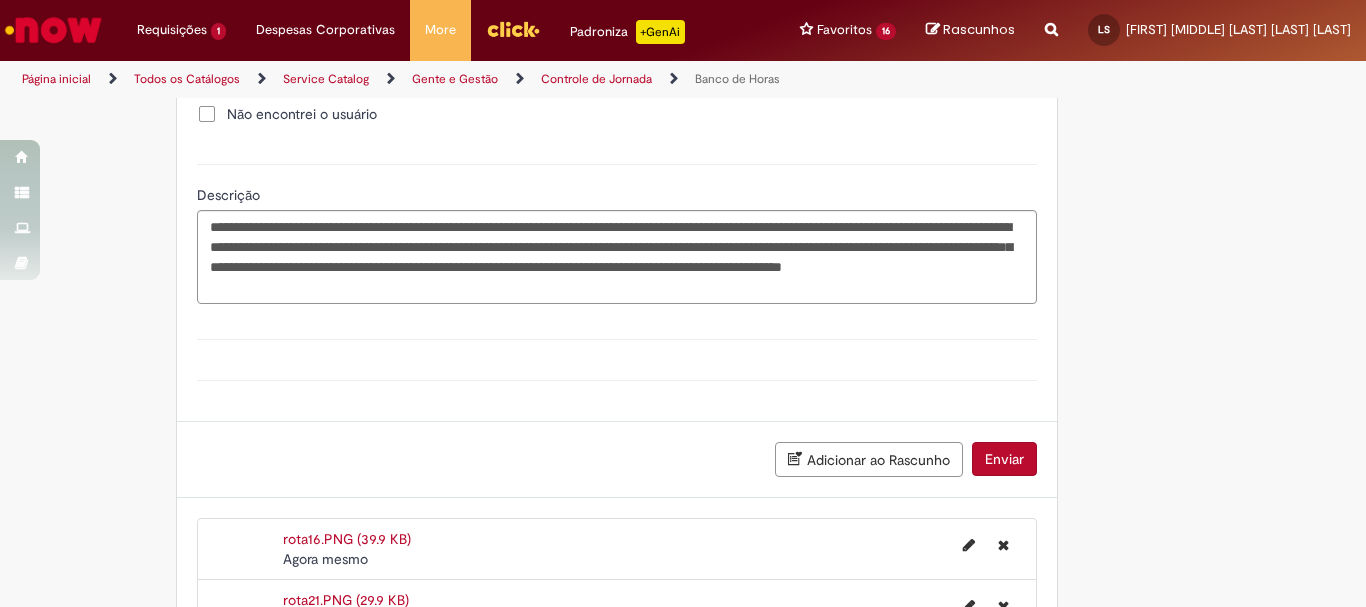scroll, scrollTop: 2128, scrollLeft: 0, axis: vertical 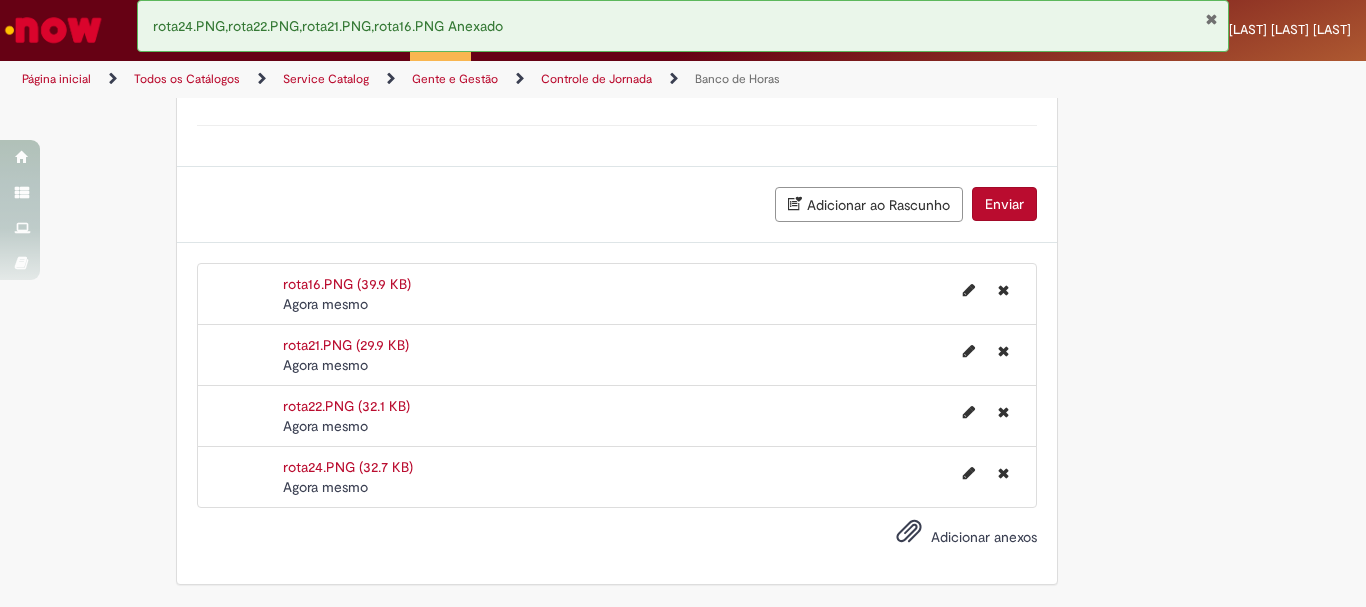 click on "Adicionar anexos" at bounding box center (952, 538) 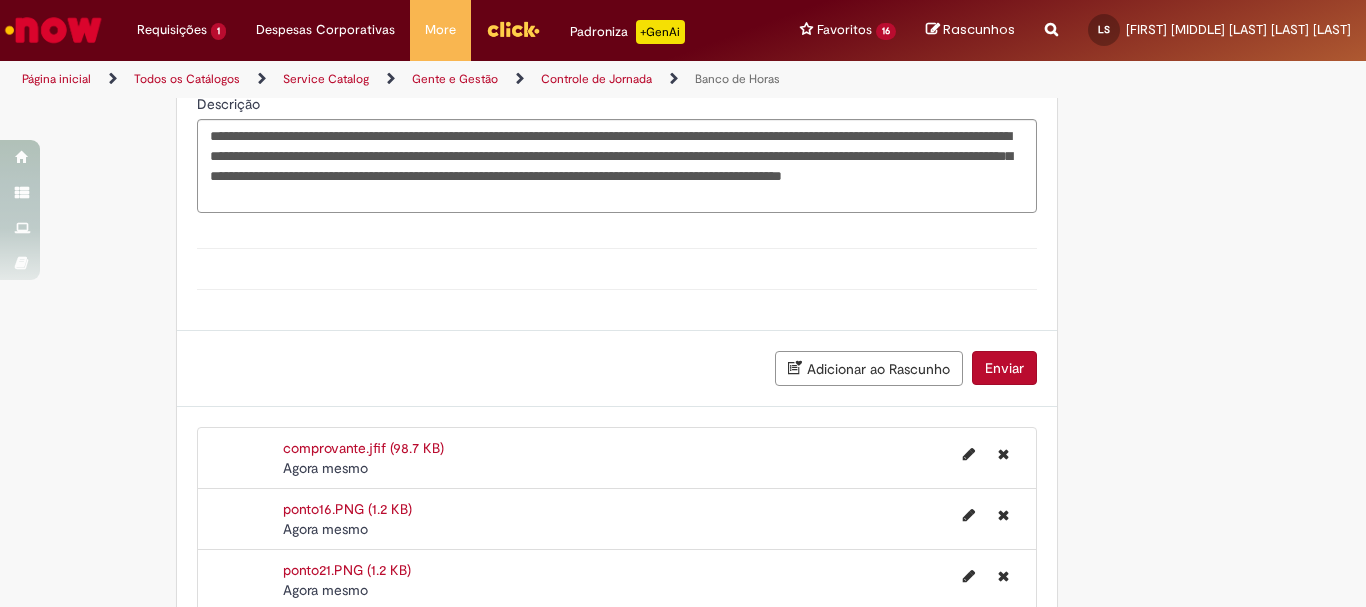 scroll, scrollTop: 1864, scrollLeft: 0, axis: vertical 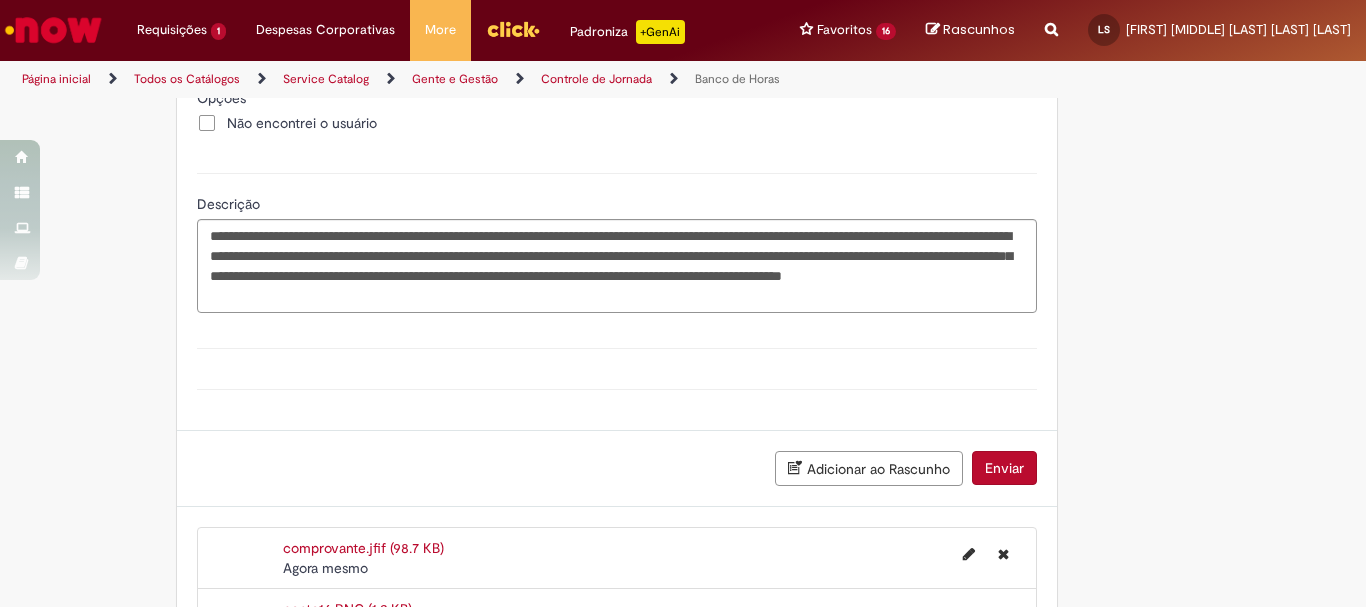 click on "Enviar" at bounding box center (1004, 468) 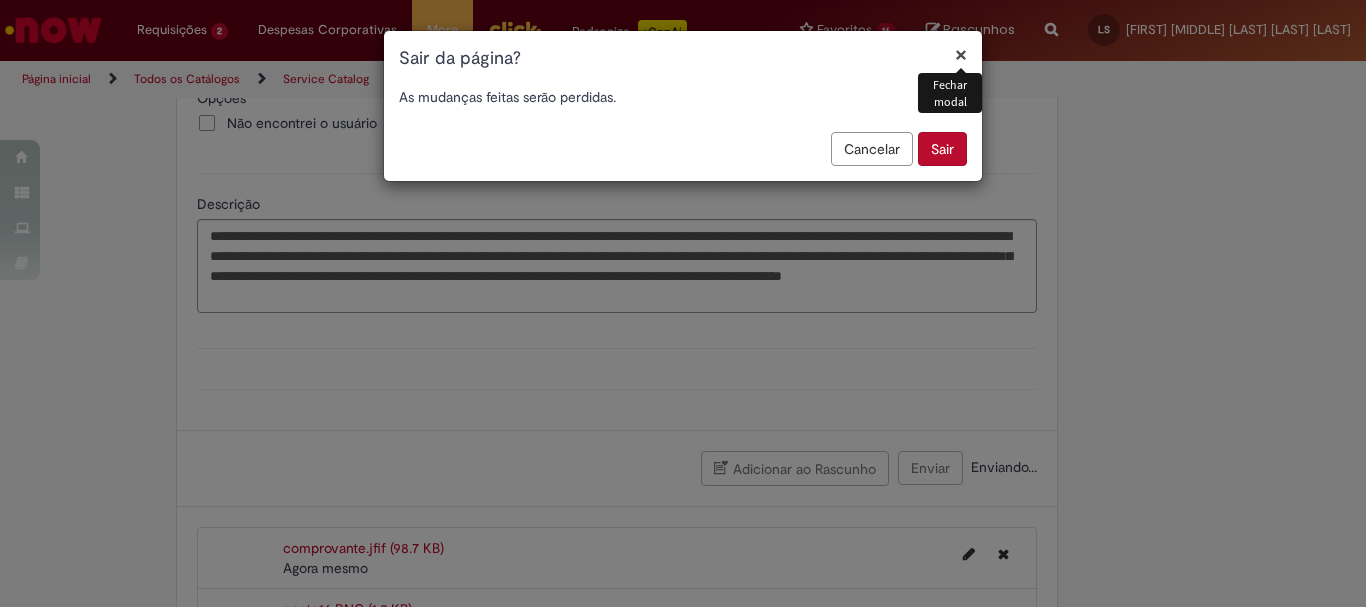 click on "×" at bounding box center [961, 54] 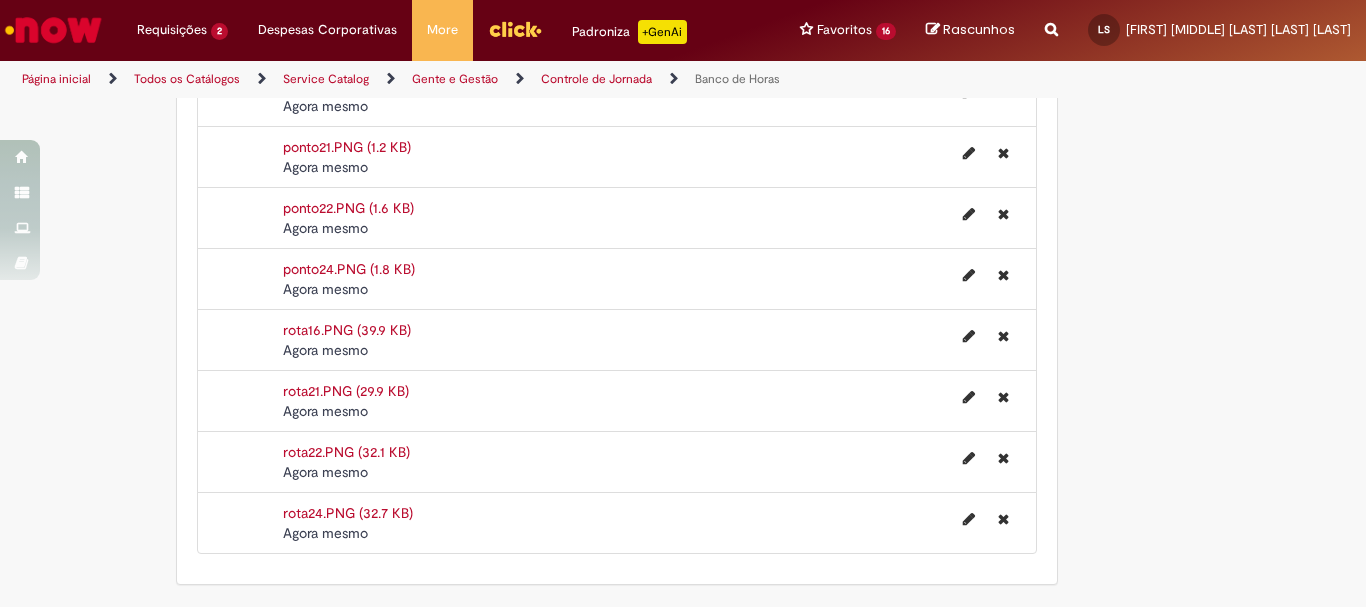scroll, scrollTop: 1918, scrollLeft: 0, axis: vertical 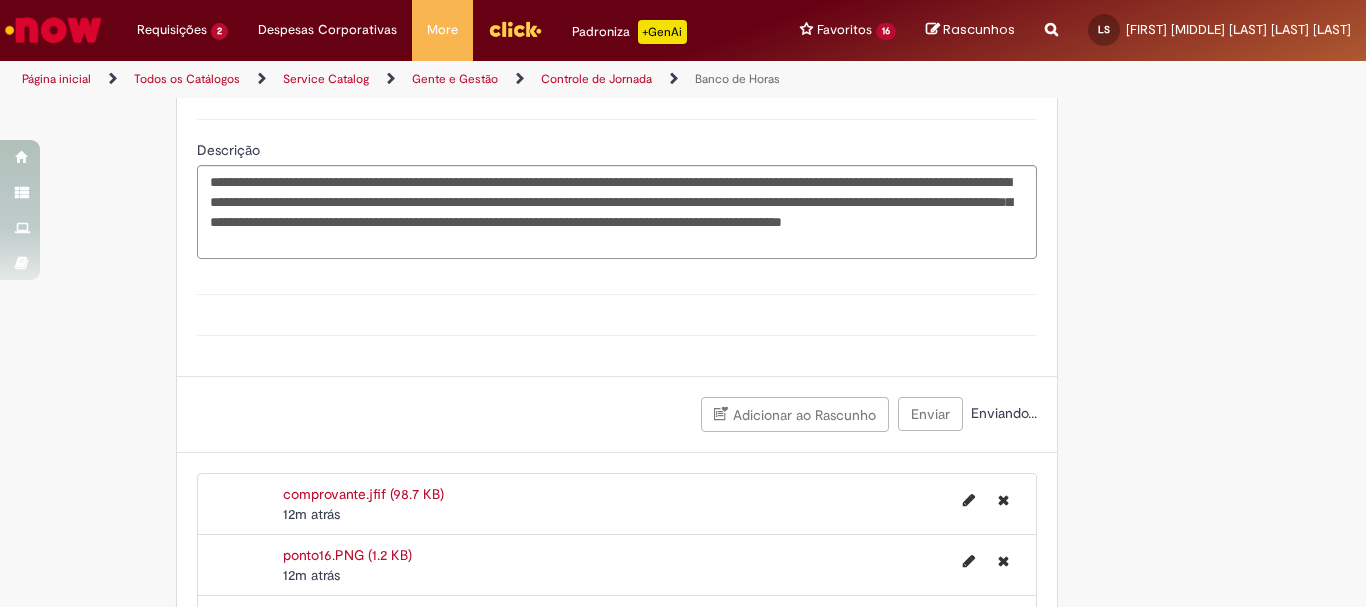 drag, startPoint x: 885, startPoint y: 308, endPoint x: 758, endPoint y: 267, distance: 133.45412 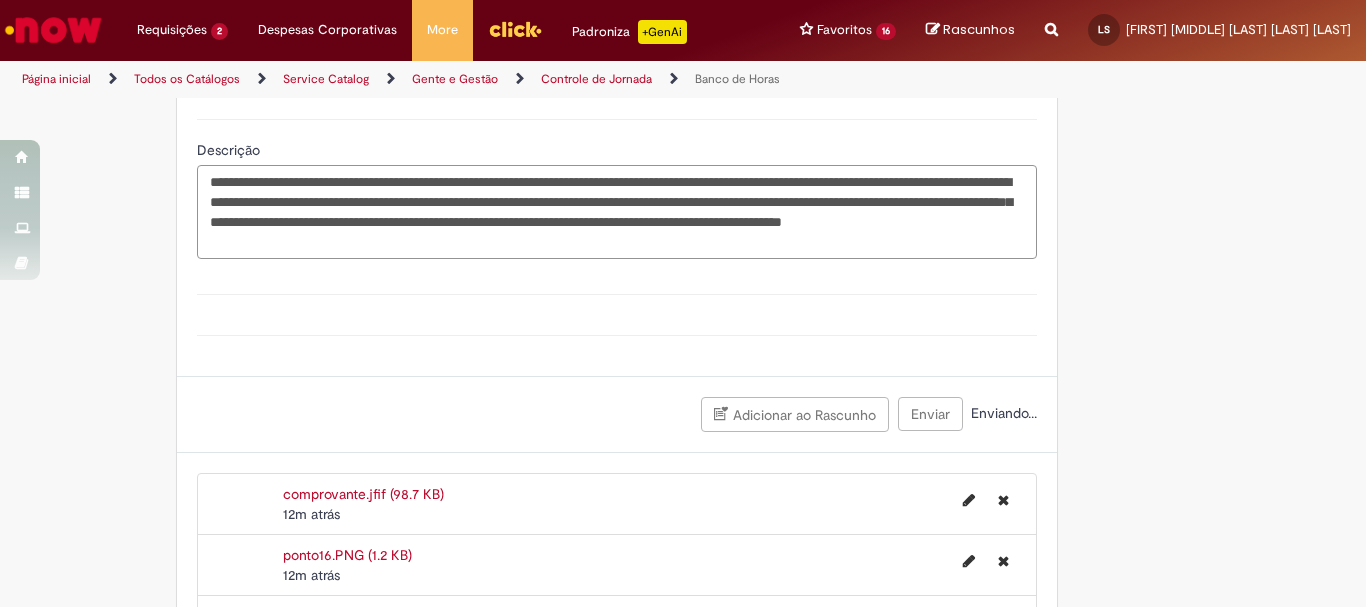 drag, startPoint x: 570, startPoint y: 240, endPoint x: 180, endPoint y: 175, distance: 395.37958 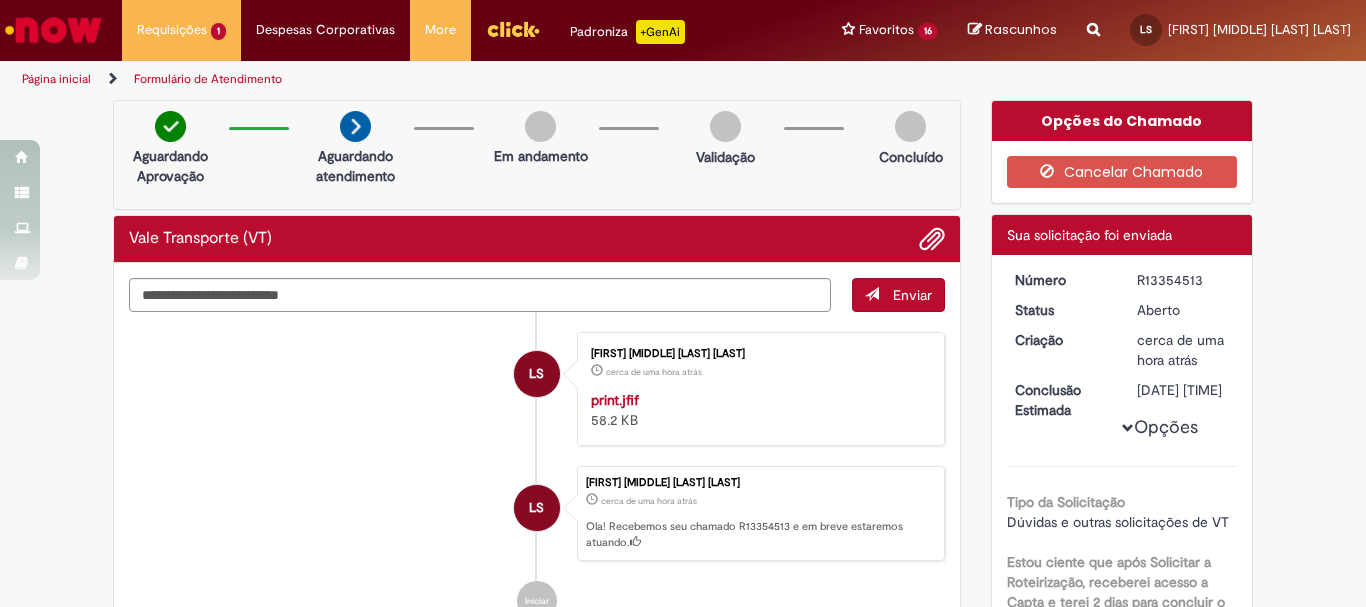 scroll, scrollTop: 0, scrollLeft: 0, axis: both 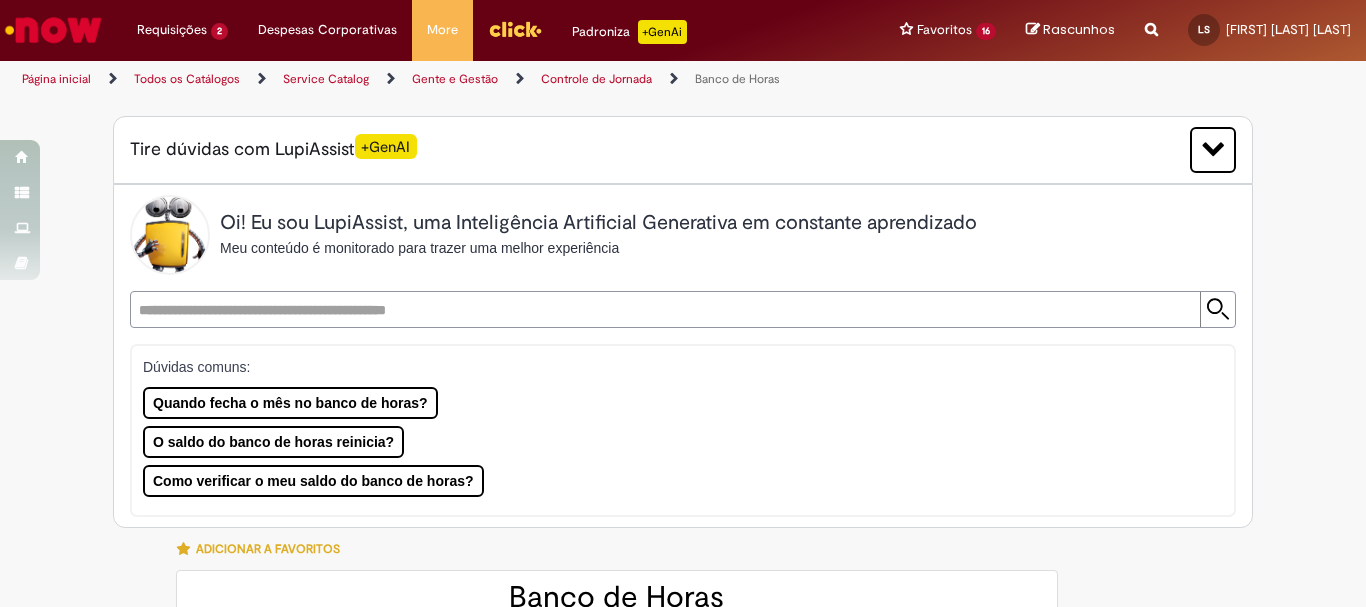 type on "**********" 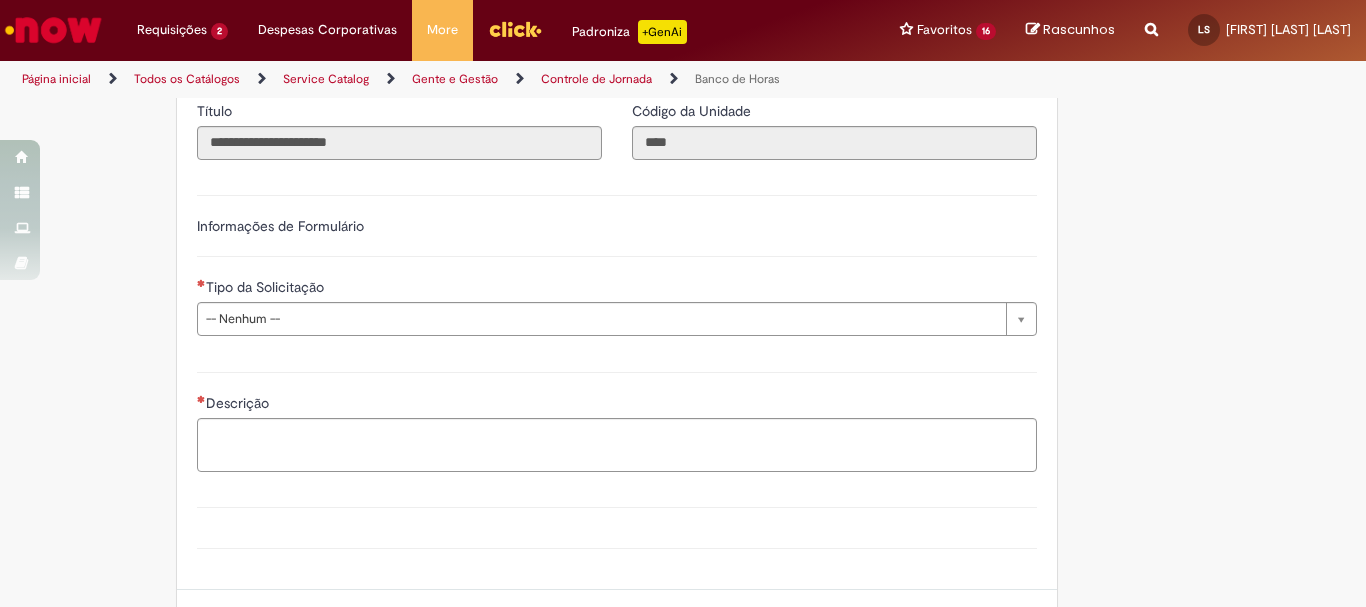 scroll, scrollTop: 1368, scrollLeft: 0, axis: vertical 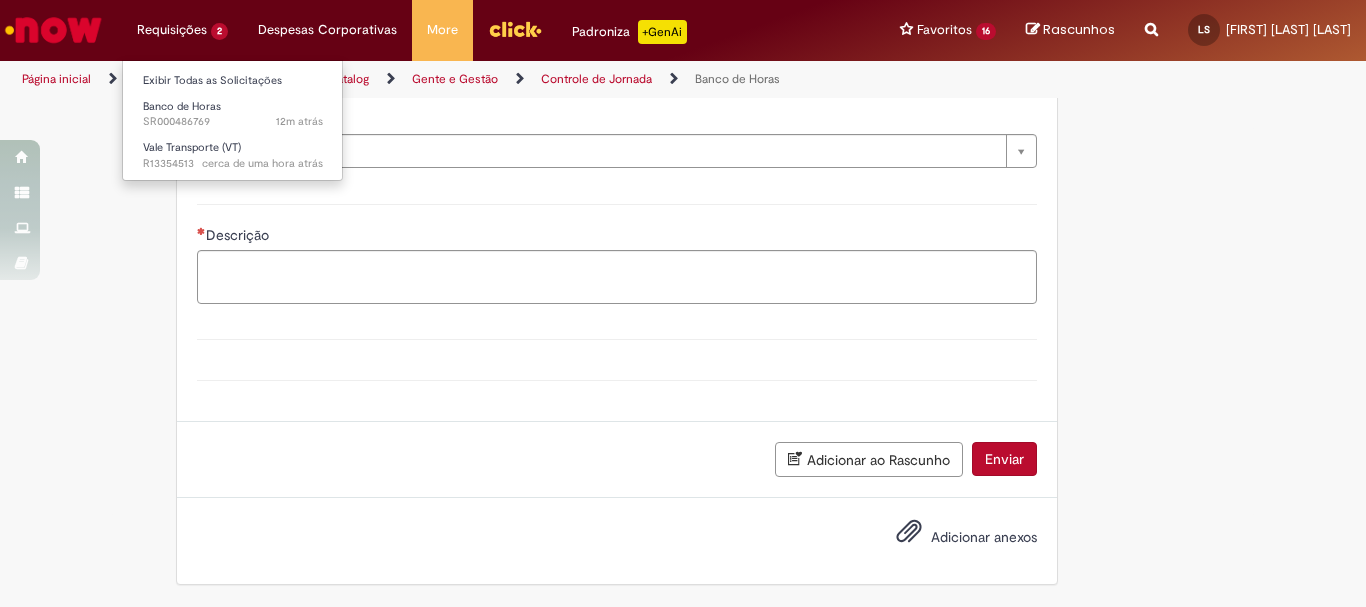click on "Requisições   2
Exibir Todas as Solicitações
Banco de Horas
12m atrás 12 minutos atrás  SR000486769
Vale Transporte (VT)
cerca de uma hora atrás cerca de uma hora atrás  R13354513" at bounding box center (182, 30) 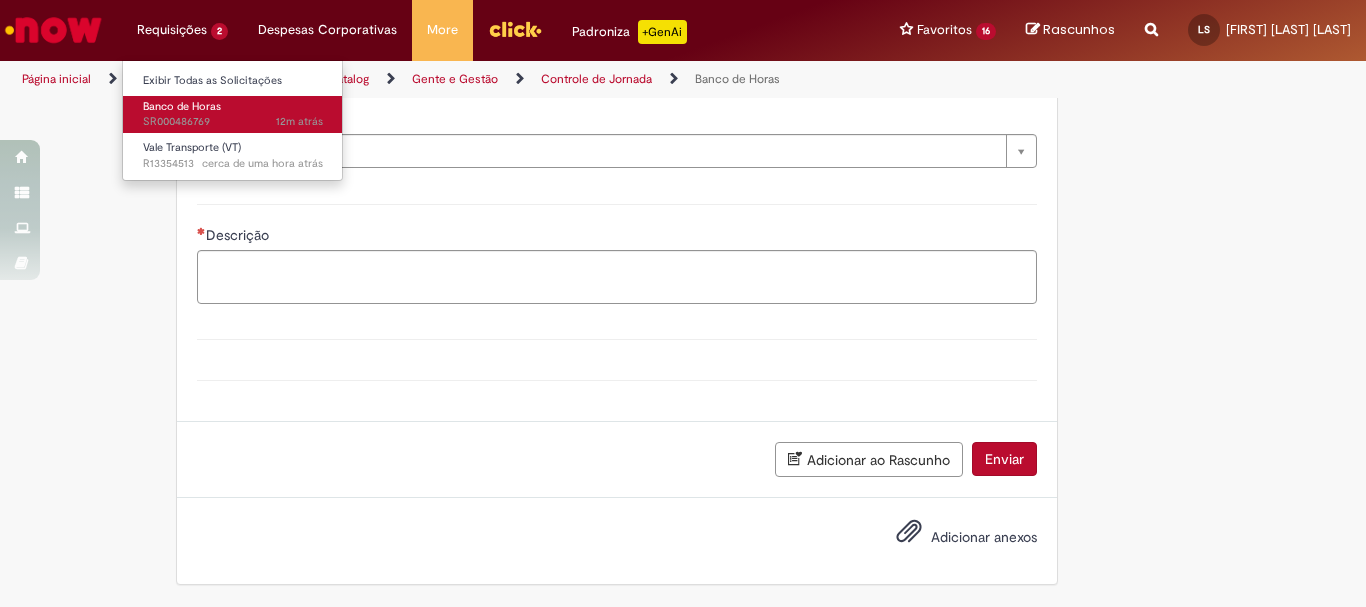 click on "Banco de Horas" at bounding box center (182, 106) 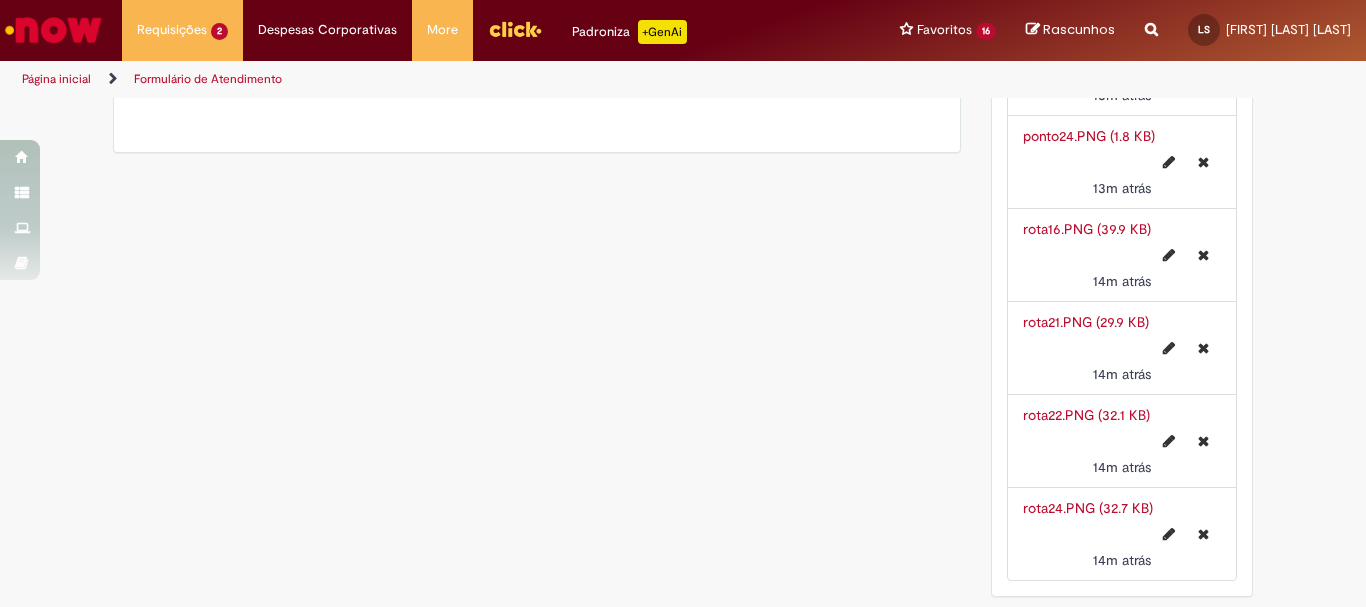 scroll, scrollTop: 1420, scrollLeft: 0, axis: vertical 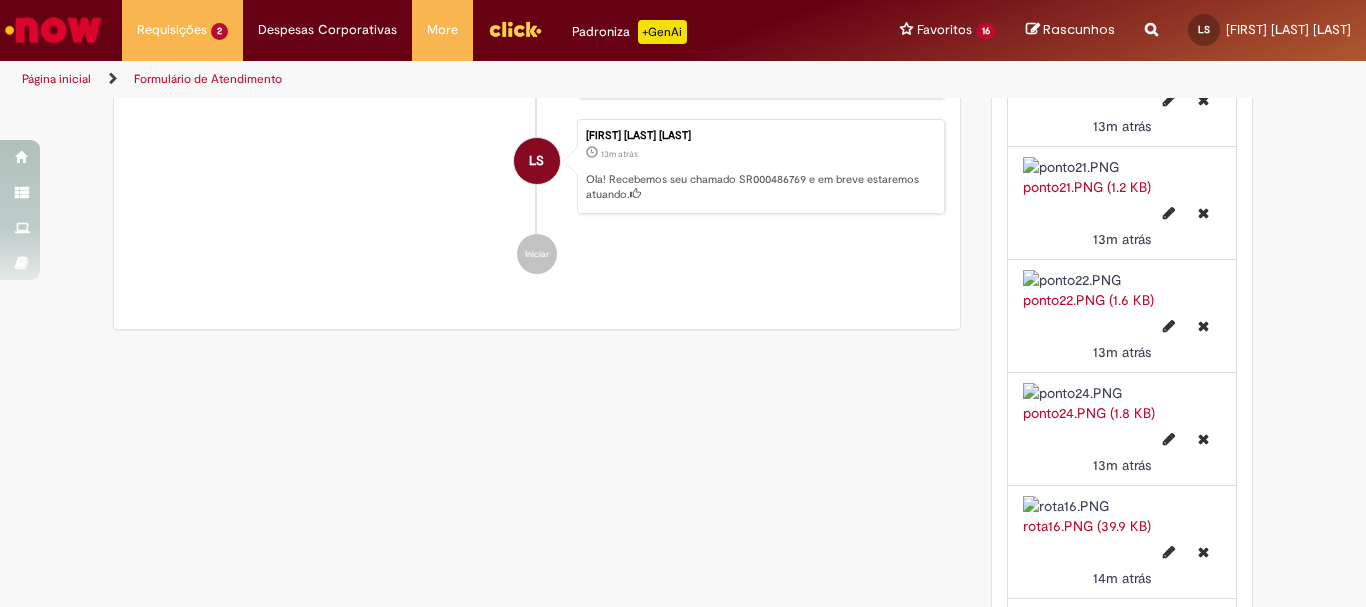 click at bounding box center (53, 30) 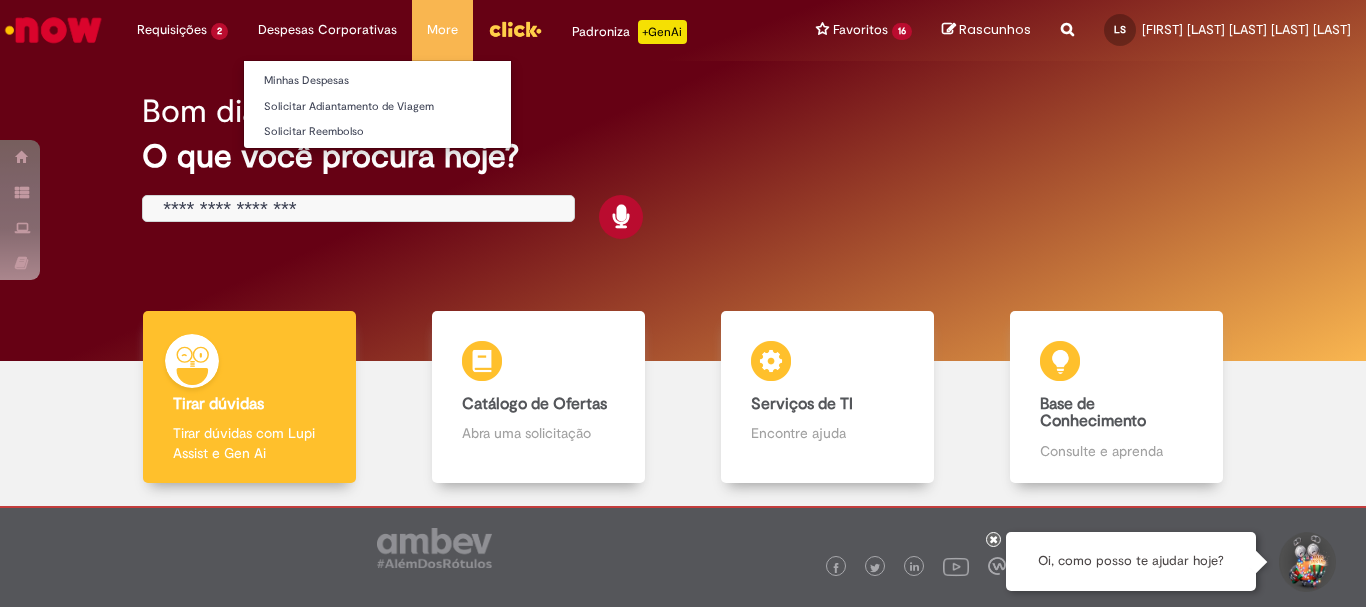 scroll, scrollTop: 0, scrollLeft: 0, axis: both 